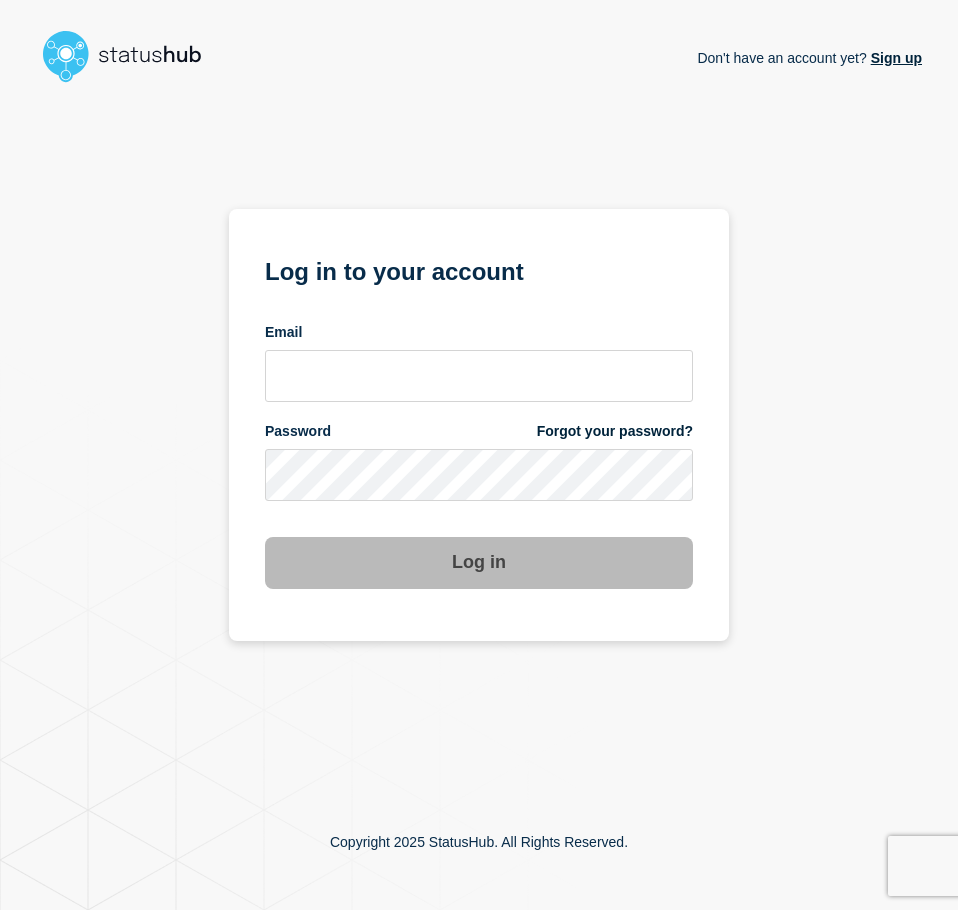 scroll, scrollTop: 0, scrollLeft: 0, axis: both 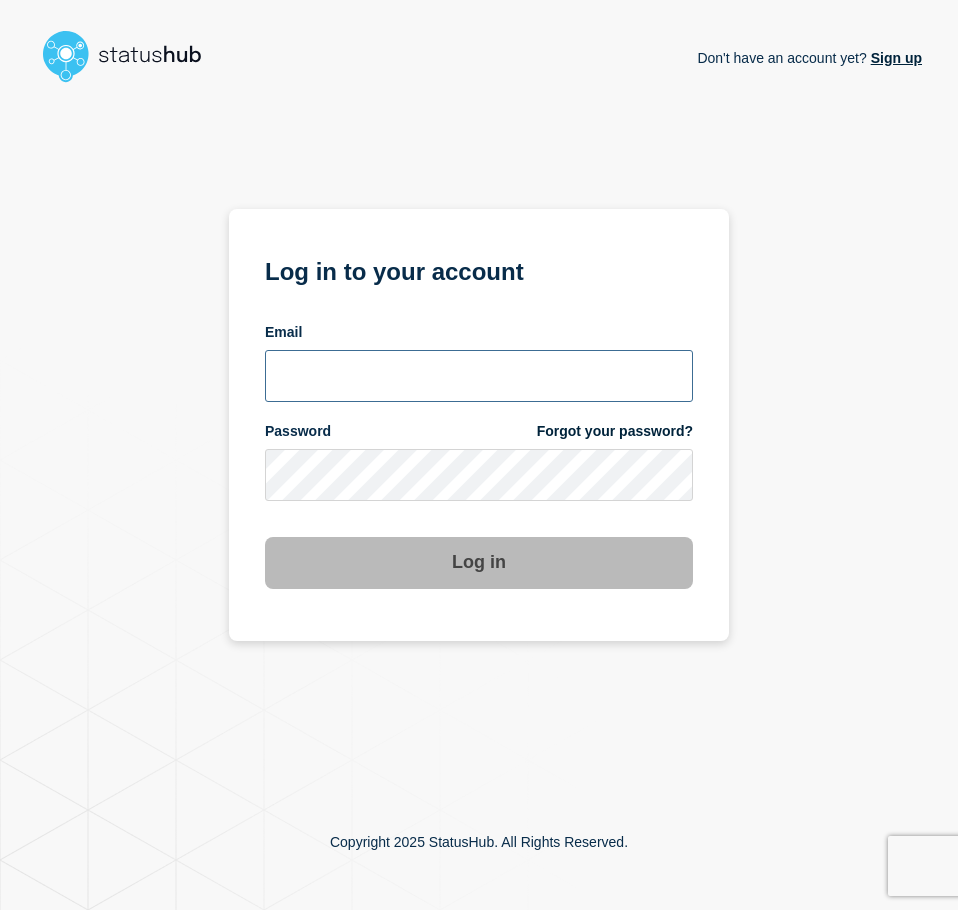 click at bounding box center [479, 376] 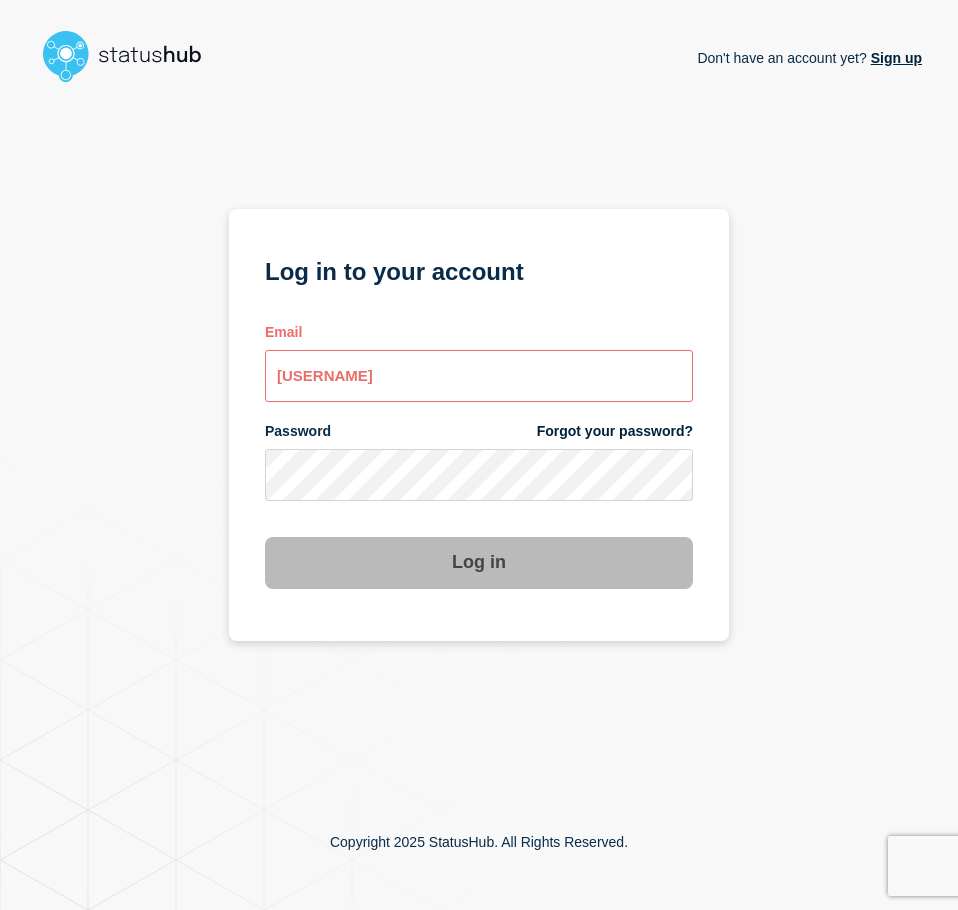 click on "caleb.sta" at bounding box center (479, 376) 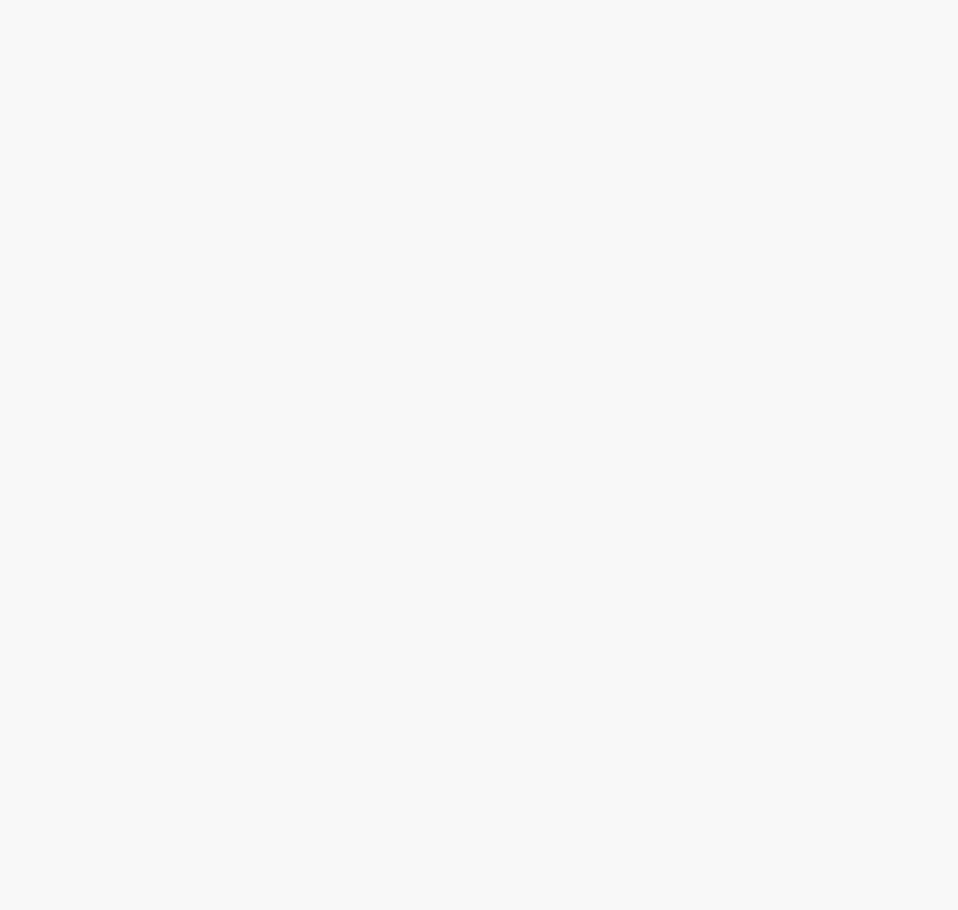 scroll, scrollTop: 0, scrollLeft: 0, axis: both 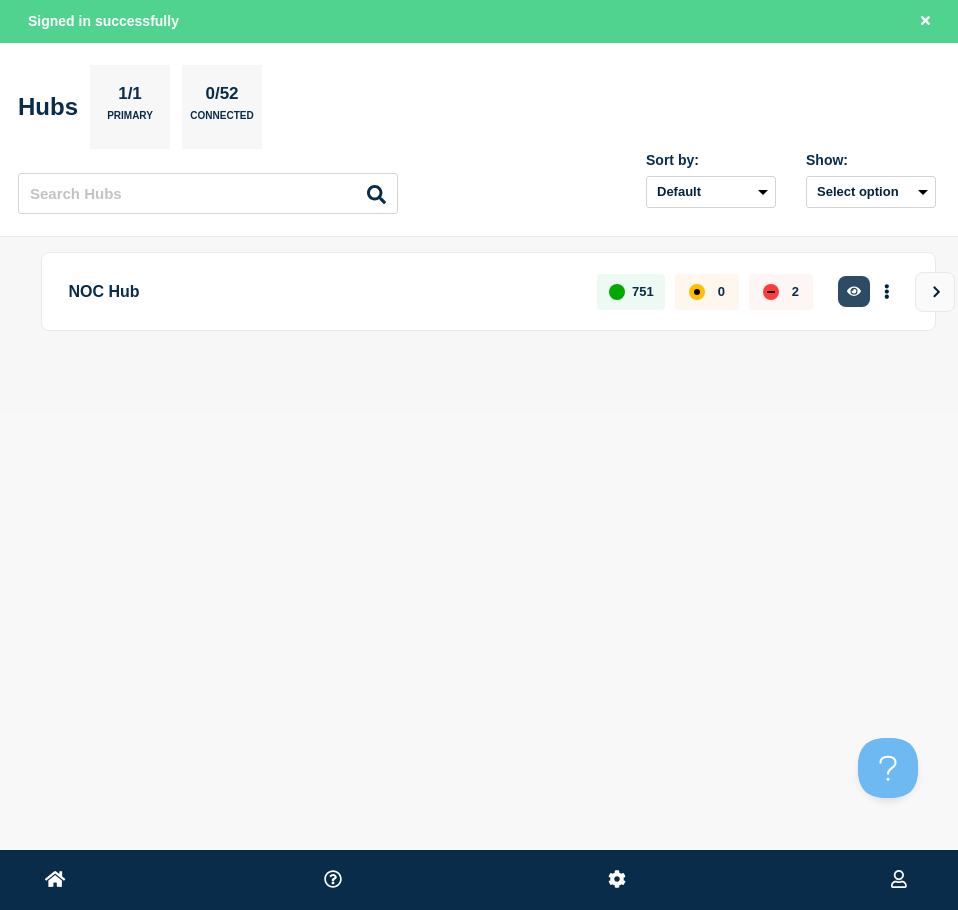 drag, startPoint x: 872, startPoint y: 311, endPoint x: 858, endPoint y: 300, distance: 17.804493 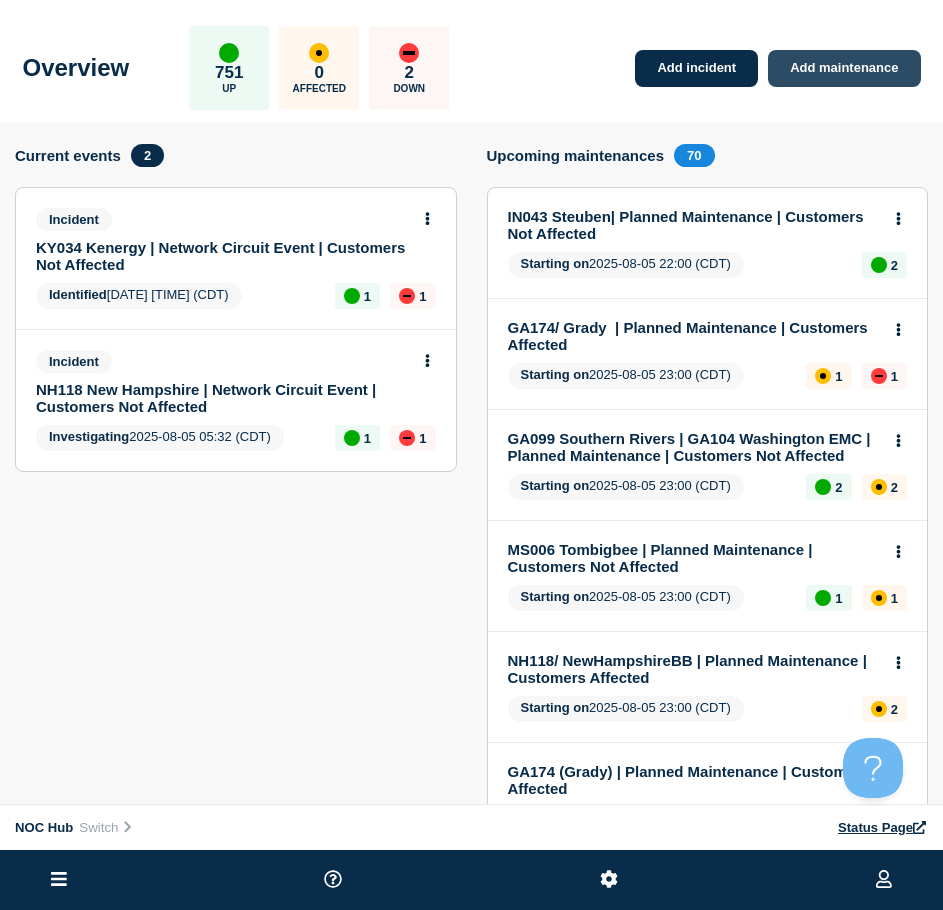click on "Add maintenance" at bounding box center [844, 68] 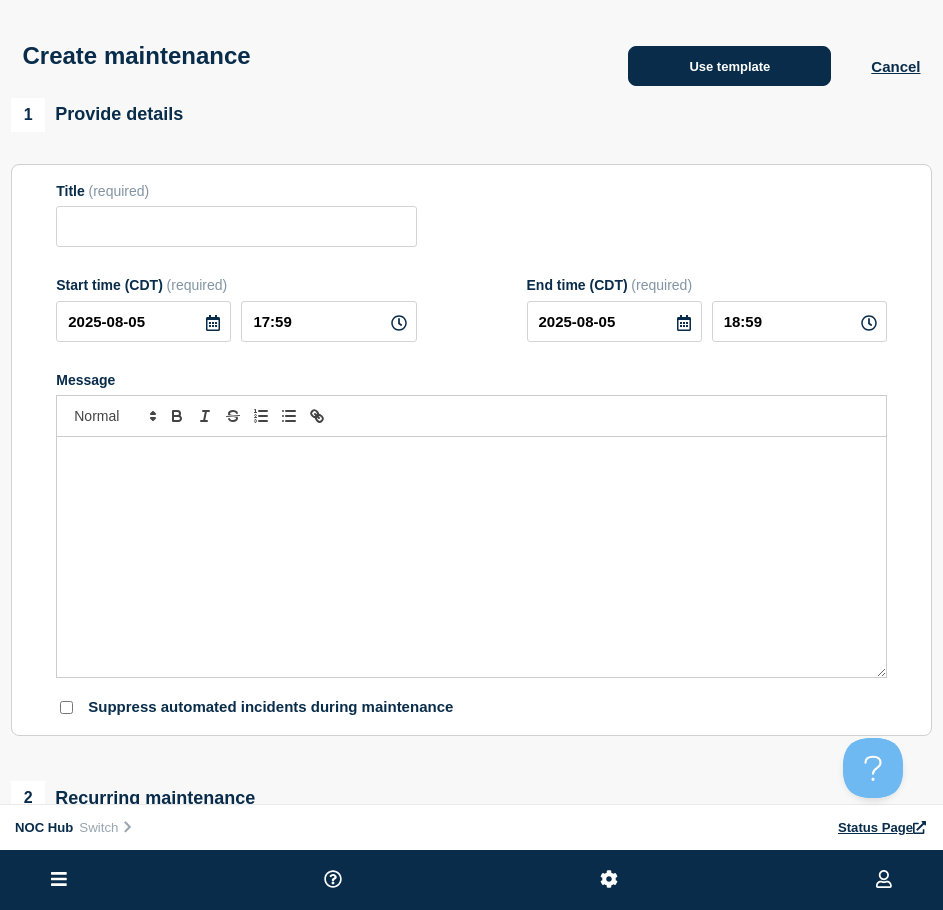 click on "Use template" at bounding box center (729, 66) 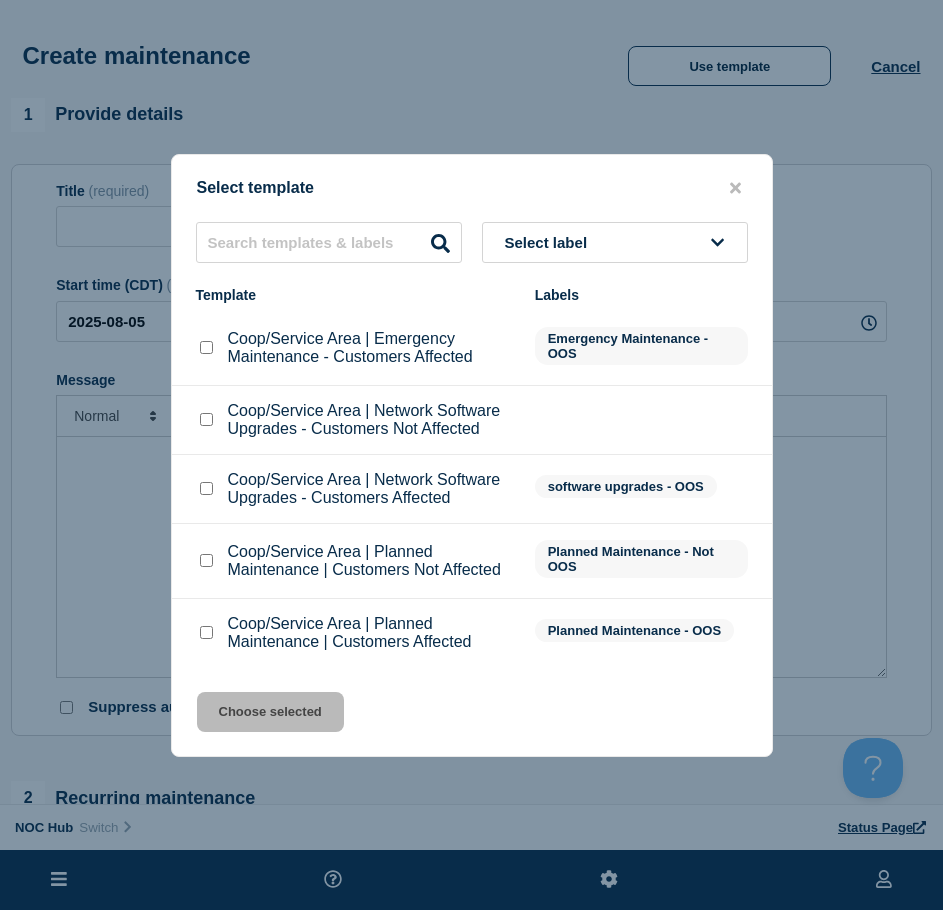 click at bounding box center (206, 632) 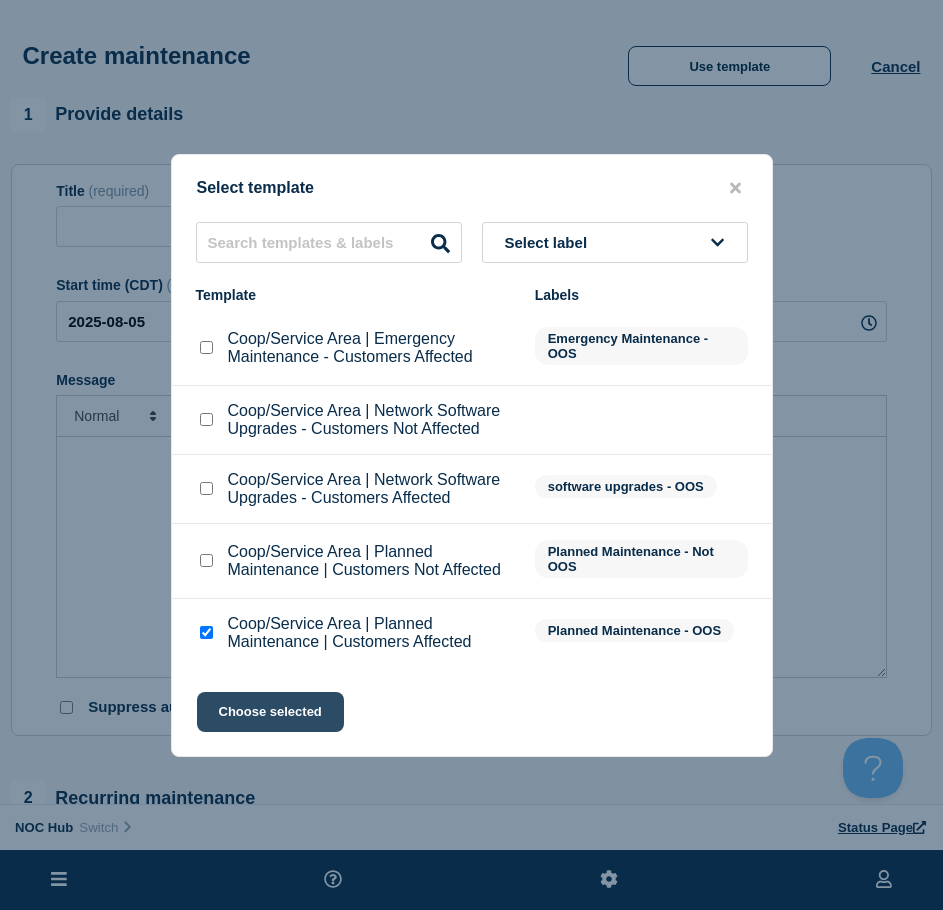 click on "Choose selected" 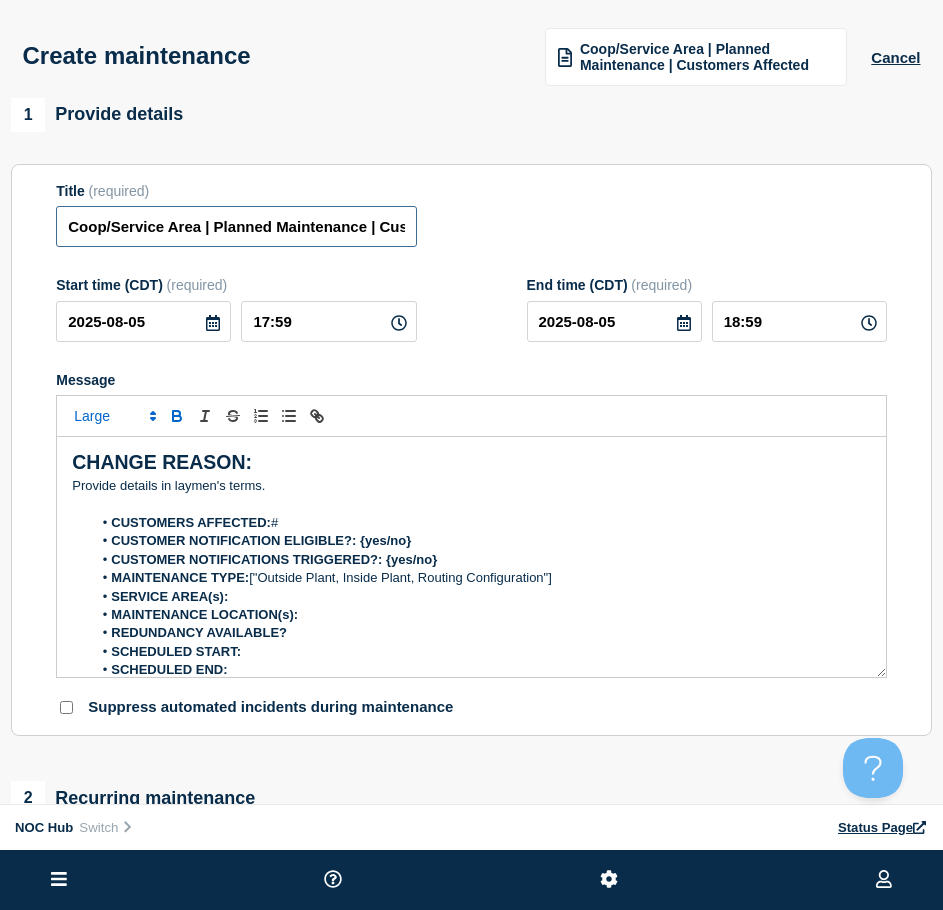 drag, startPoint x: 189, startPoint y: 238, endPoint x: -40, endPoint y: 267, distance: 230.82893 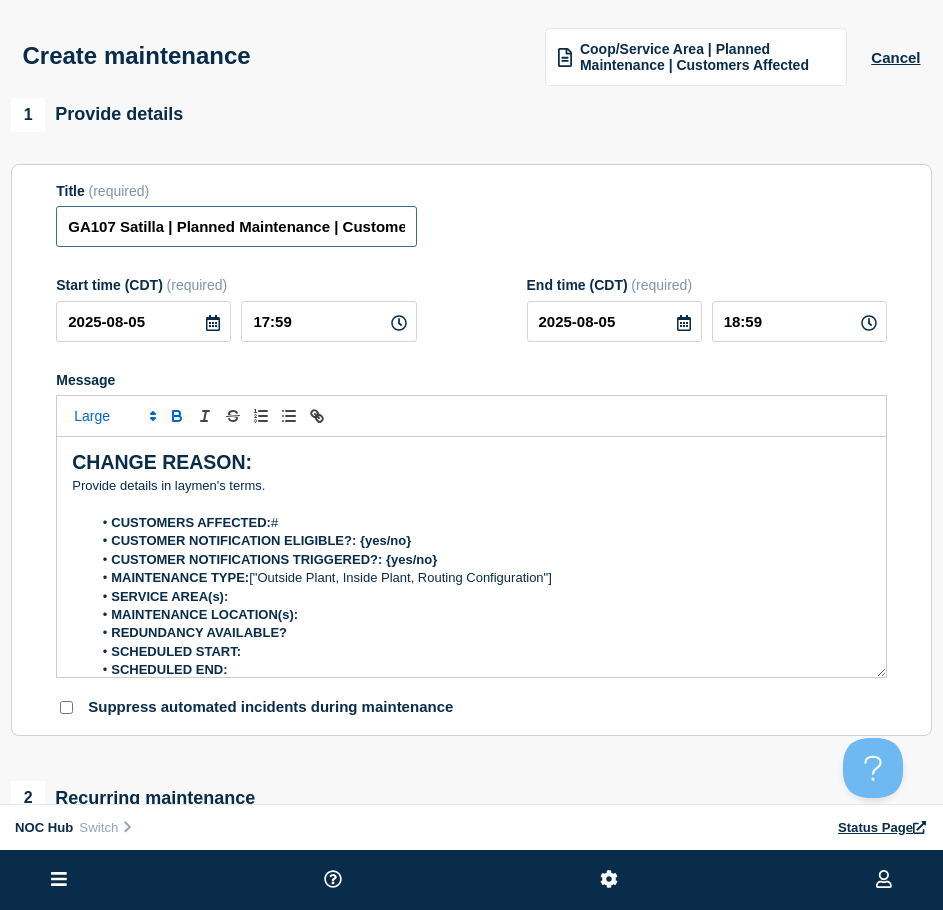 type on "GA107 Satilla | Planned Maintenance | Customers Affected" 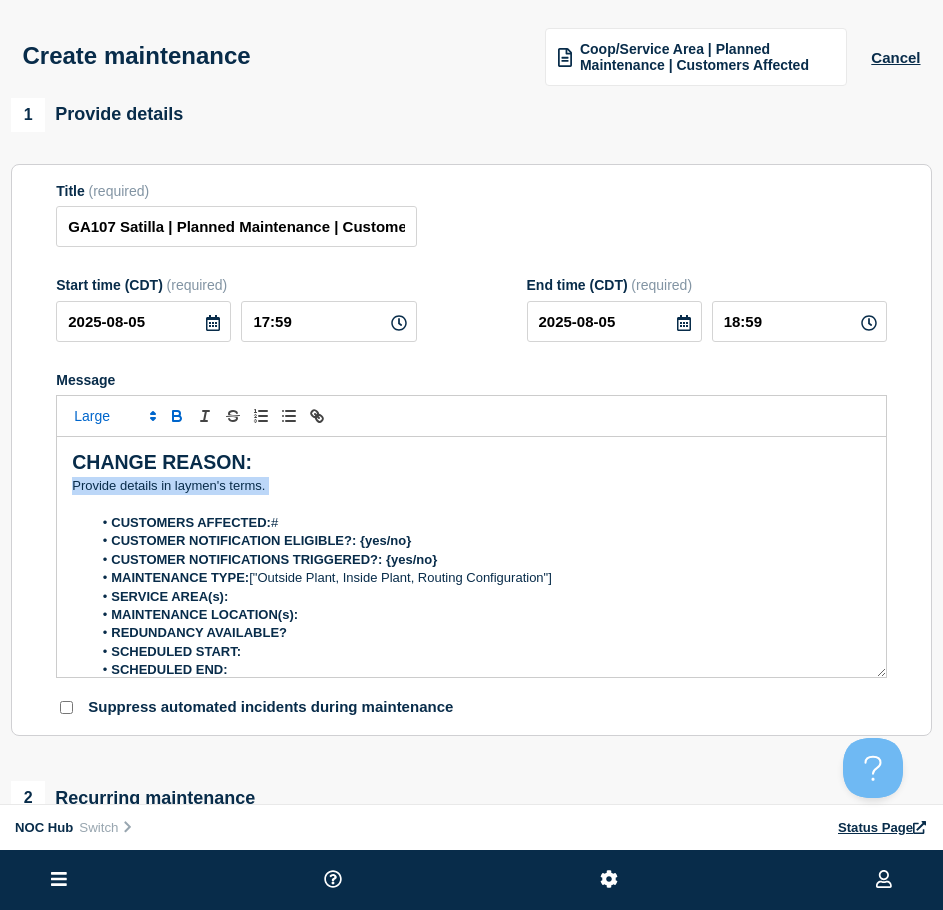 drag, startPoint x: 337, startPoint y: 494, endPoint x: -23, endPoint y: 482, distance: 360.19995 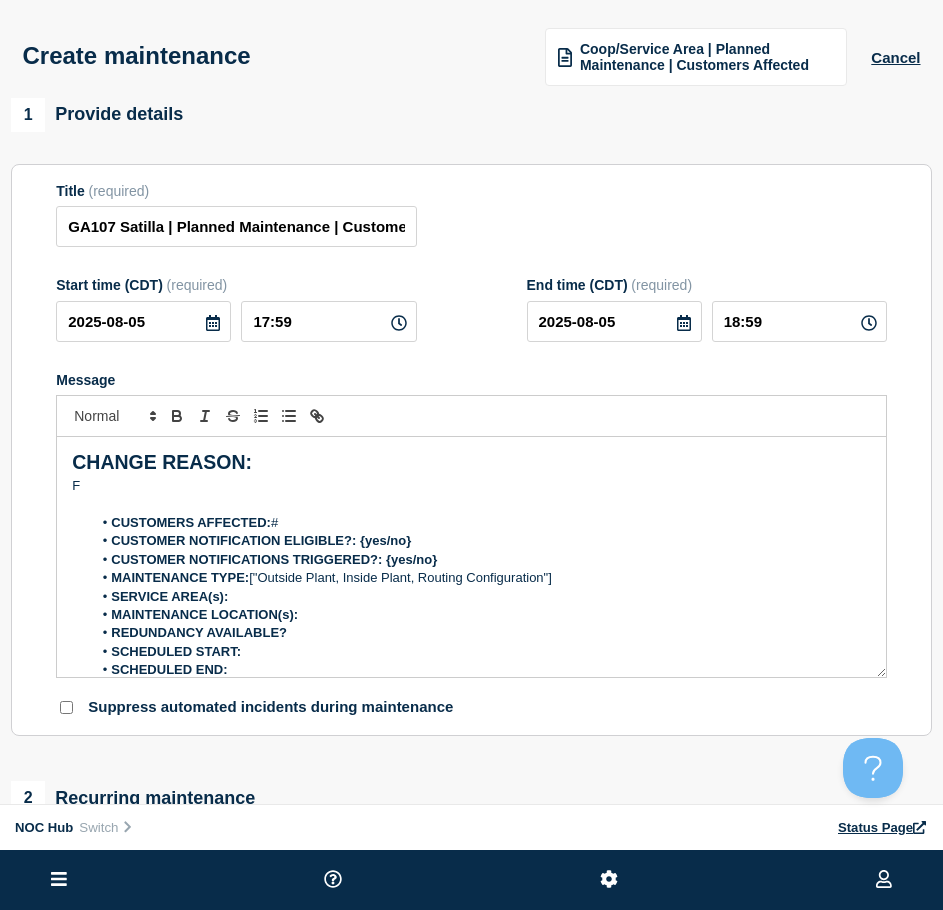 type 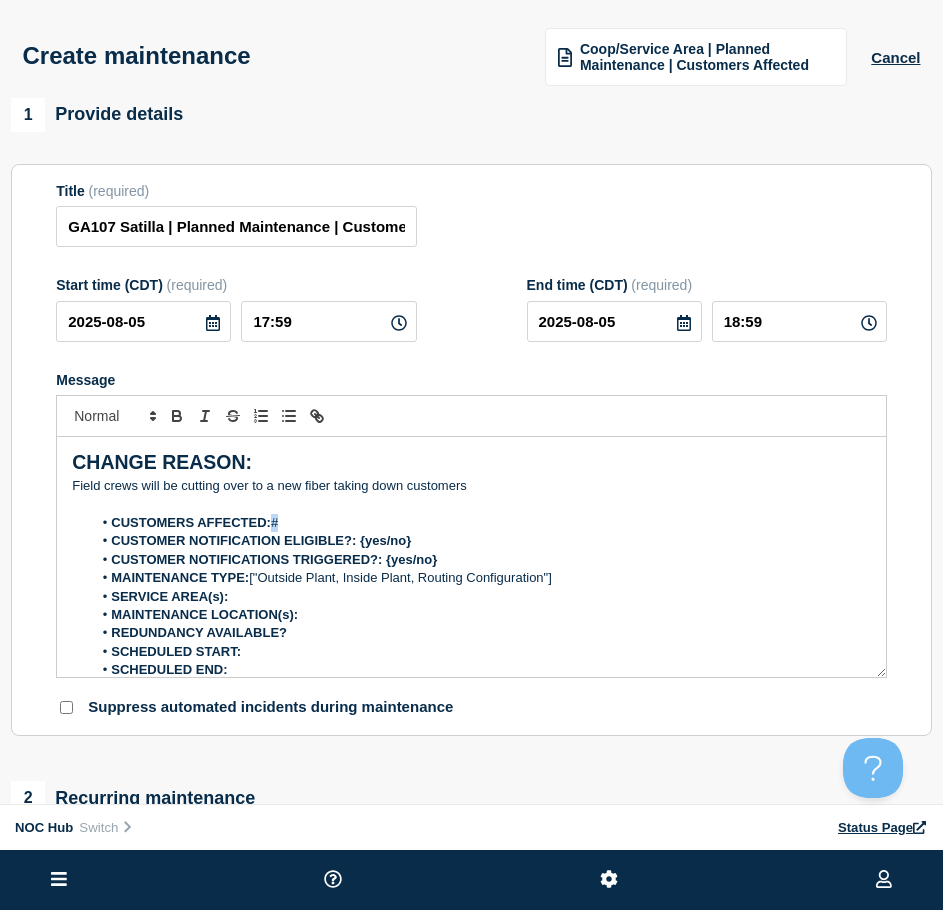 drag, startPoint x: 327, startPoint y: 528, endPoint x: 273, endPoint y: 527, distance: 54.00926 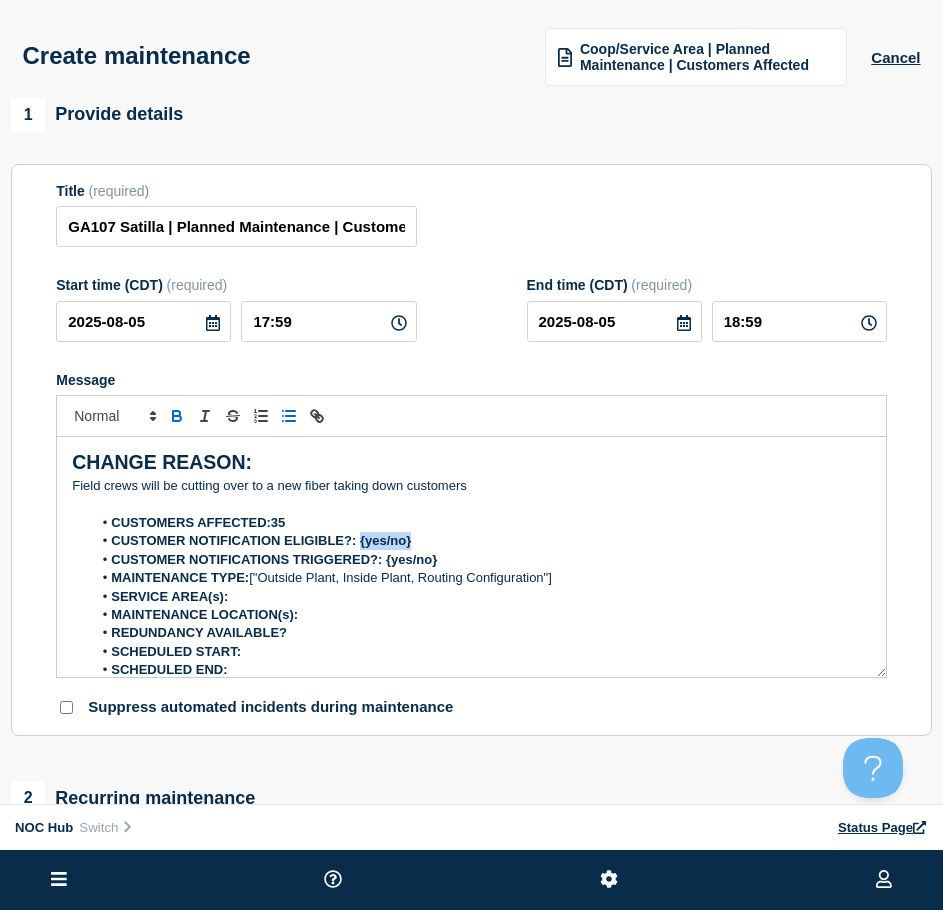 drag, startPoint x: 435, startPoint y: 551, endPoint x: 360, endPoint y: 546, distance: 75.16648 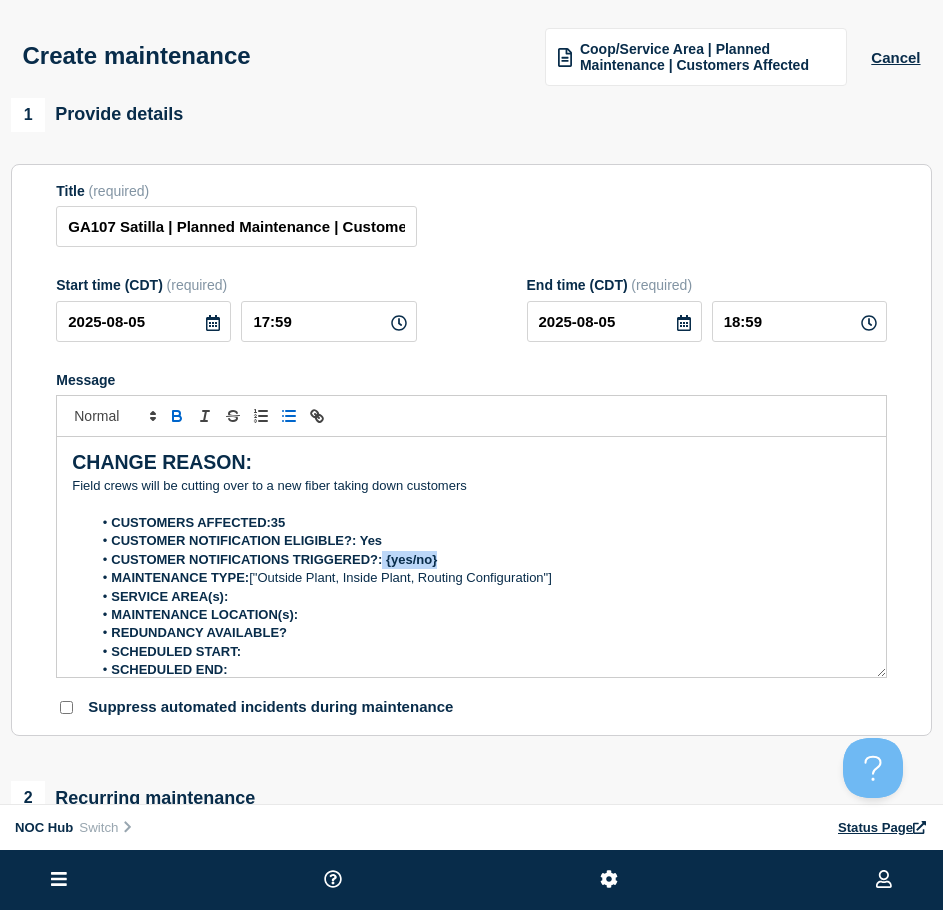 click on "CUSTOMER NOTIFICATIONS TRIGGERED?: {yes/no}" at bounding box center (274, 559) 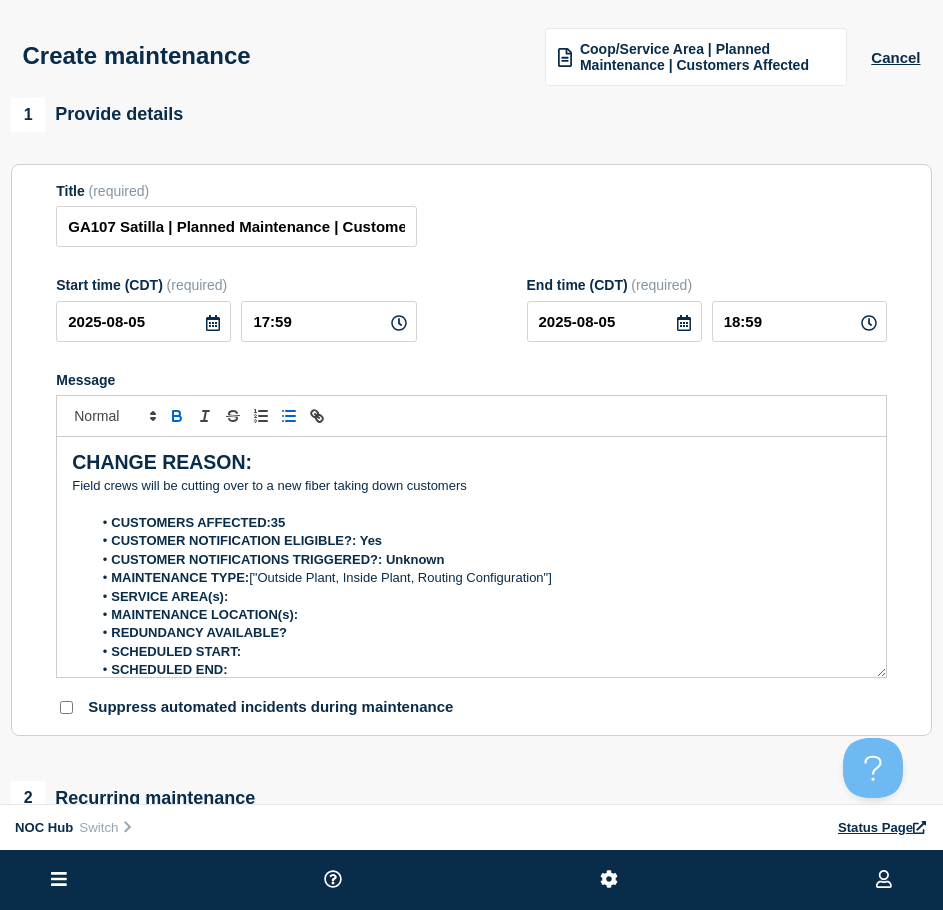 drag, startPoint x: 472, startPoint y: 608, endPoint x: 535, endPoint y: 599, distance: 63.63961 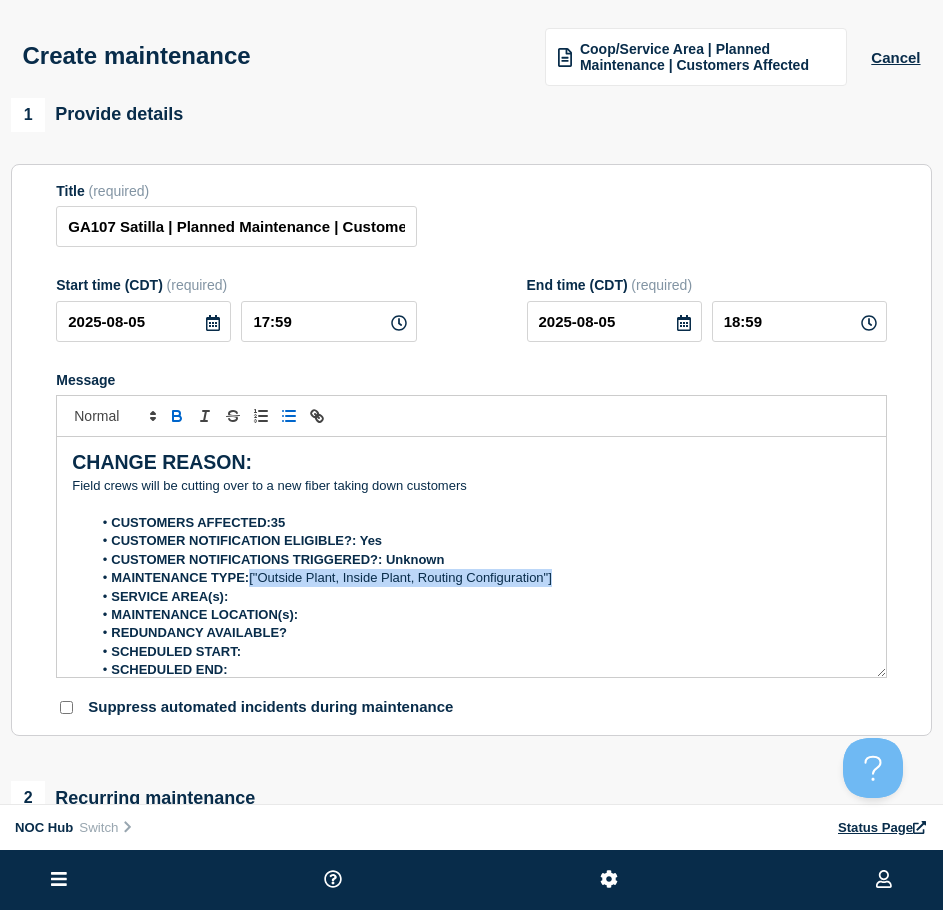drag, startPoint x: 575, startPoint y: 582, endPoint x: 253, endPoint y: 580, distance: 322.00623 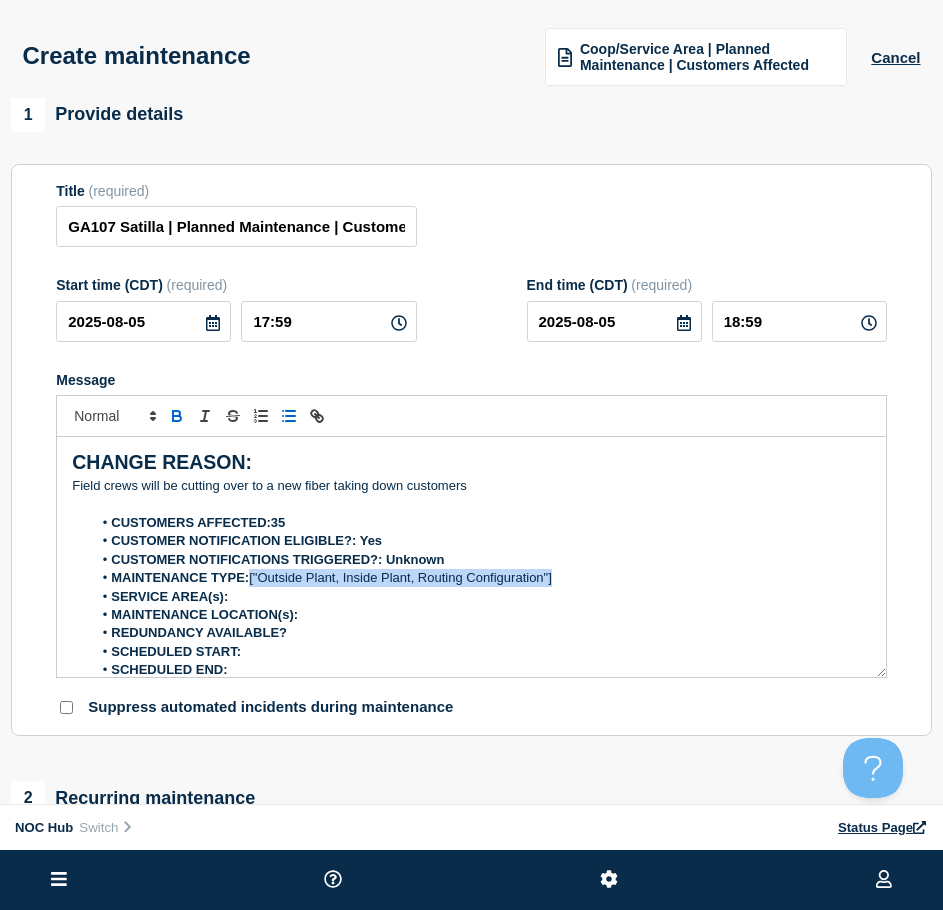 click on "MAINTENANCE TYPE:  ["Outside Plant, Inside Plant, Routing Configuration"]" at bounding box center (481, 578) 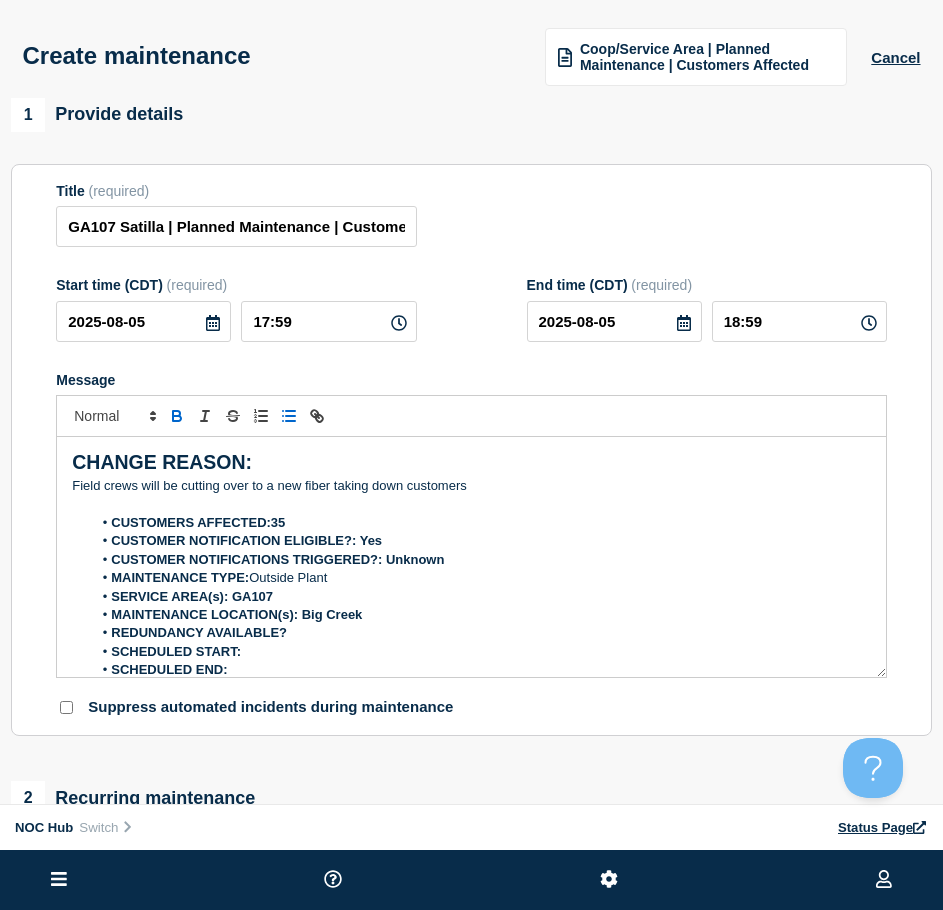 click on "REDUNDANCY AVAILABLE?" at bounding box center (481, 633) 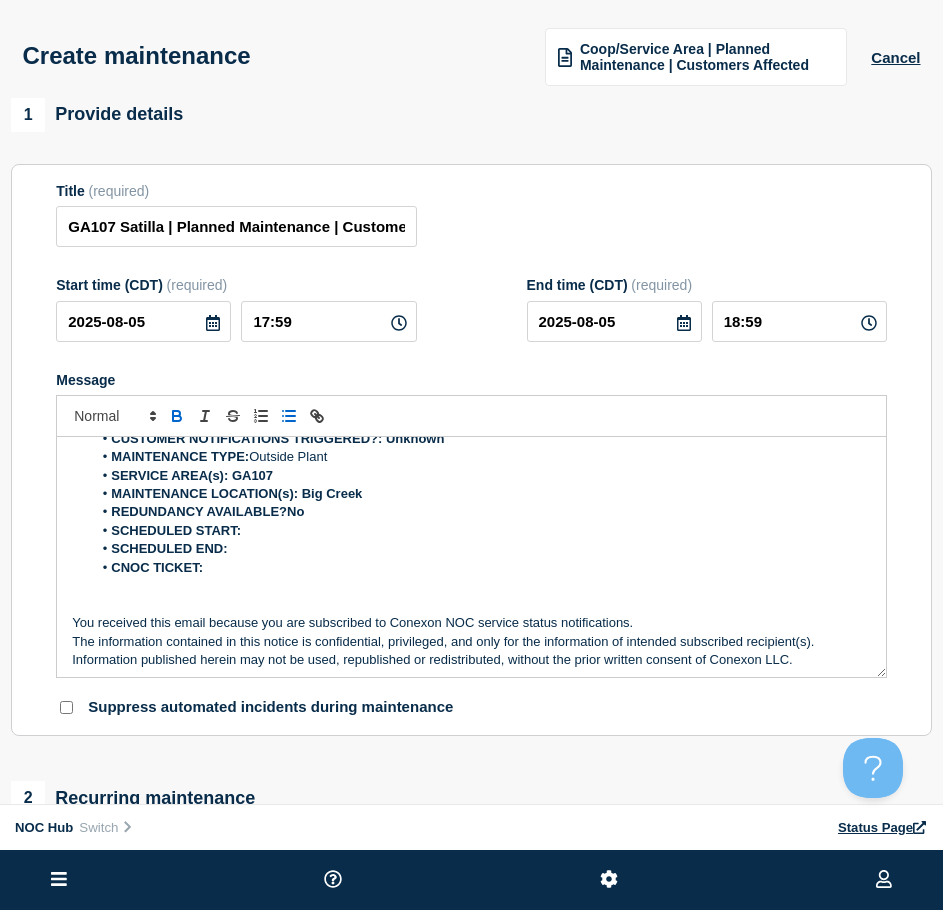 scroll, scrollTop: 125, scrollLeft: 0, axis: vertical 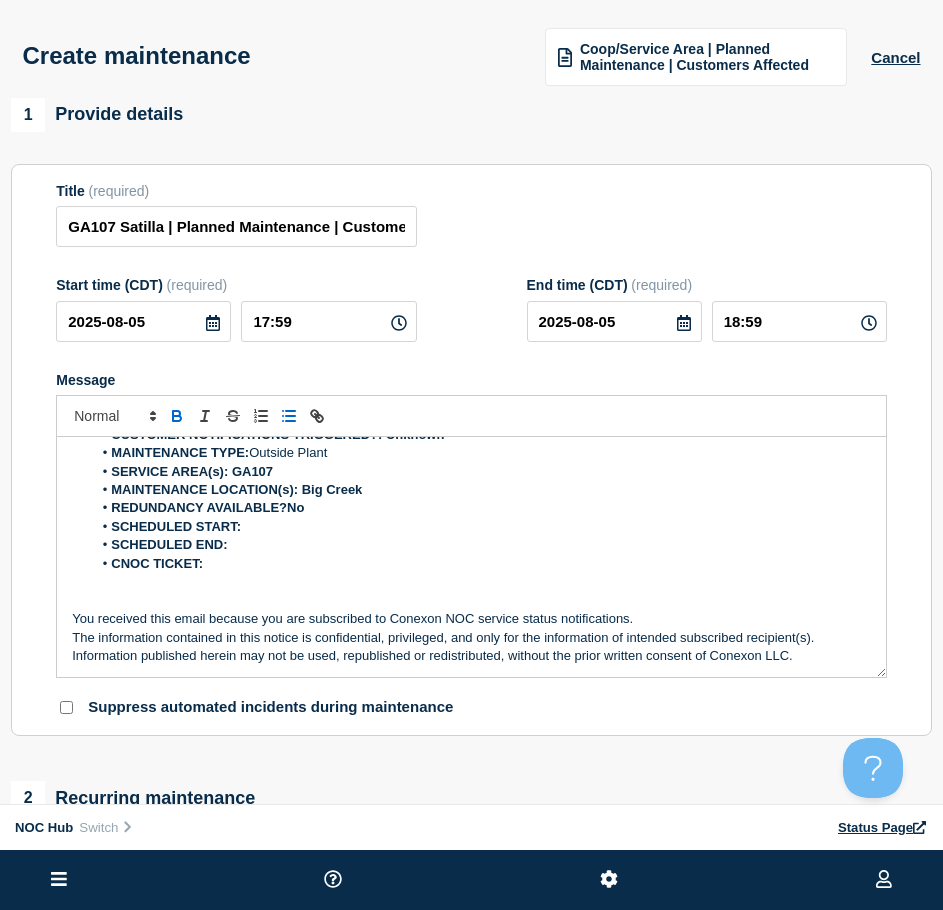 click on "SCHEDULED START:" at bounding box center [481, 527] 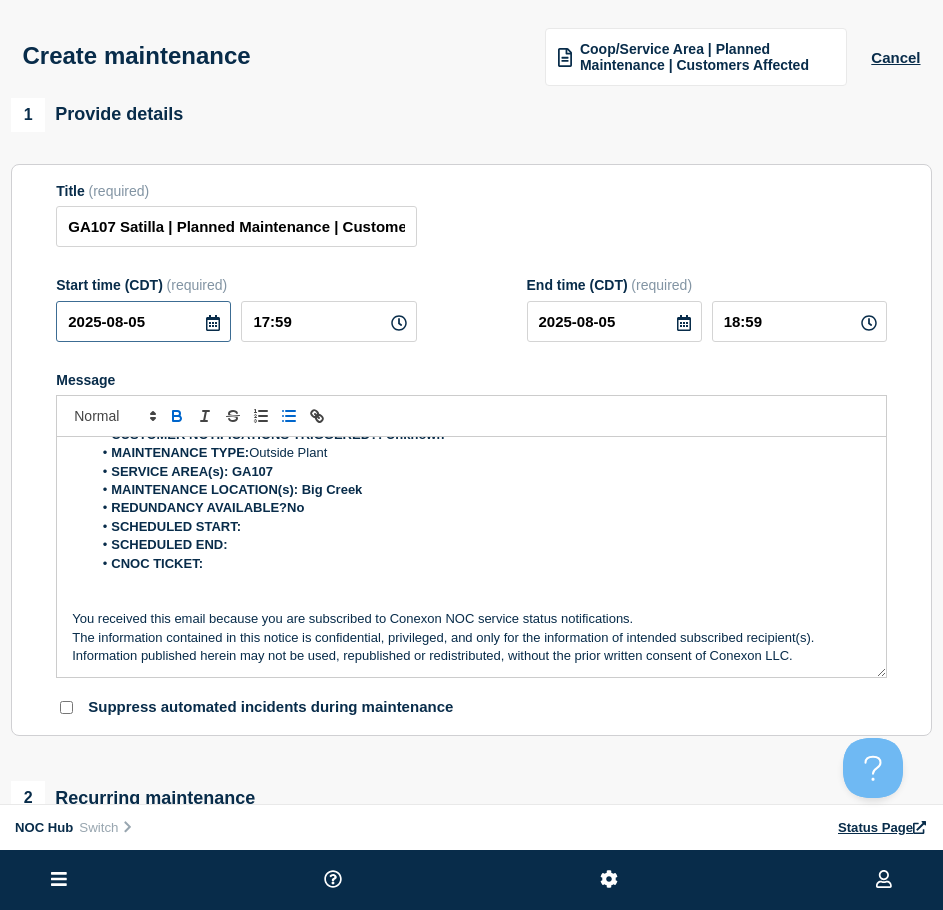 click on "2025-08-05" at bounding box center [143, 321] 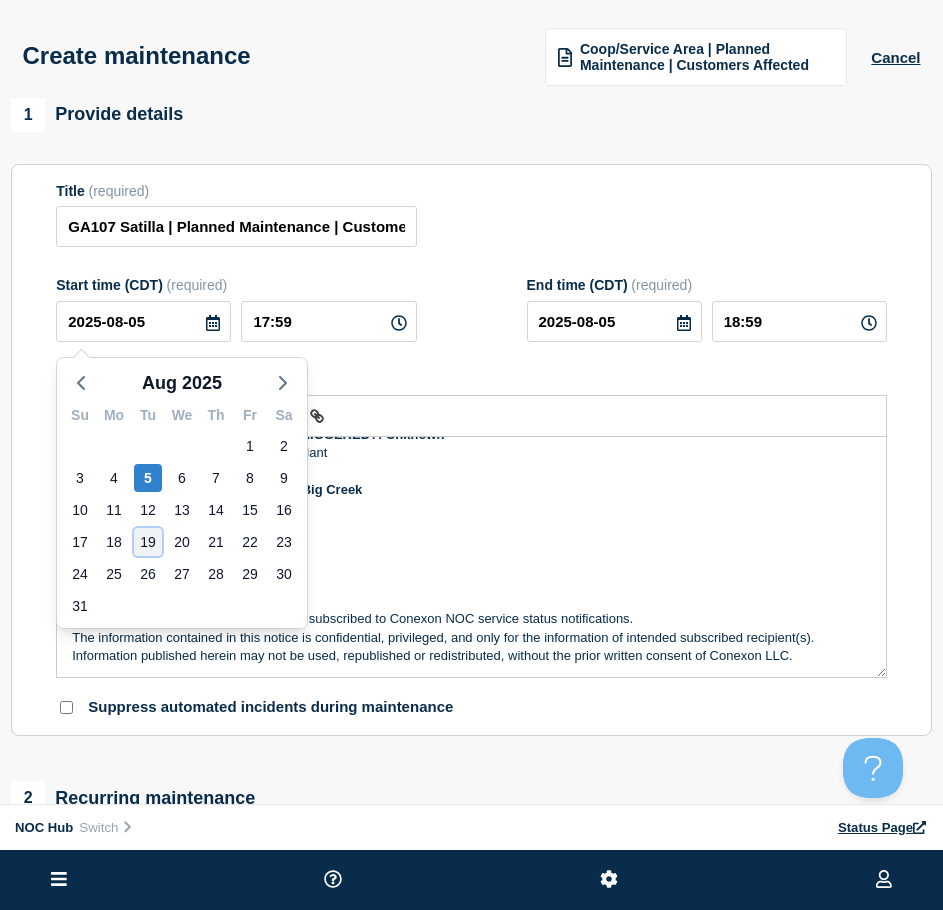 click on "19" 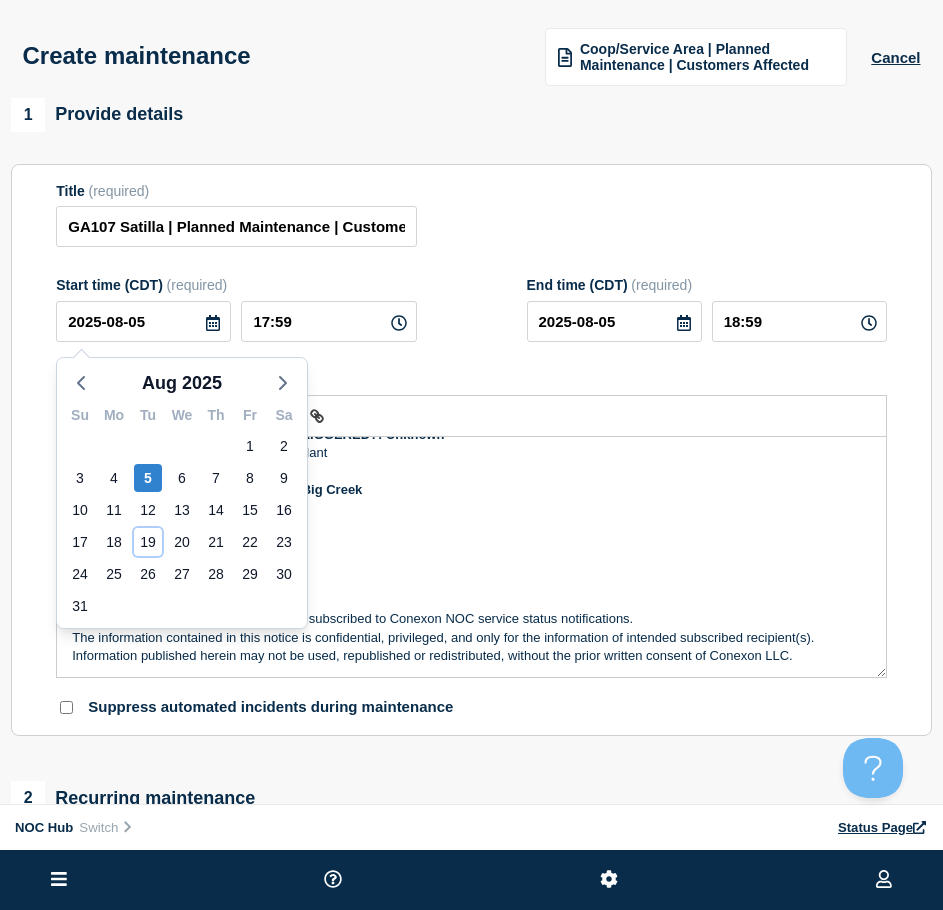 type on "2025-08-19" 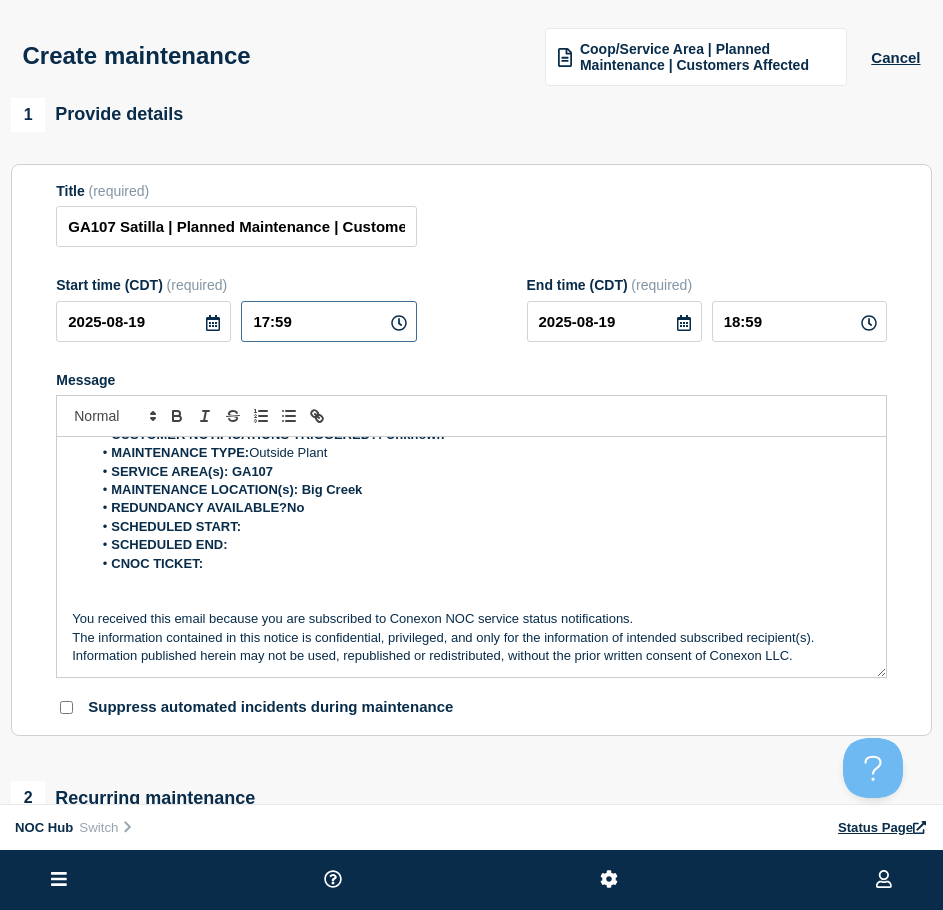 drag, startPoint x: 310, startPoint y: 333, endPoint x: -7, endPoint y: 303, distance: 318.41638 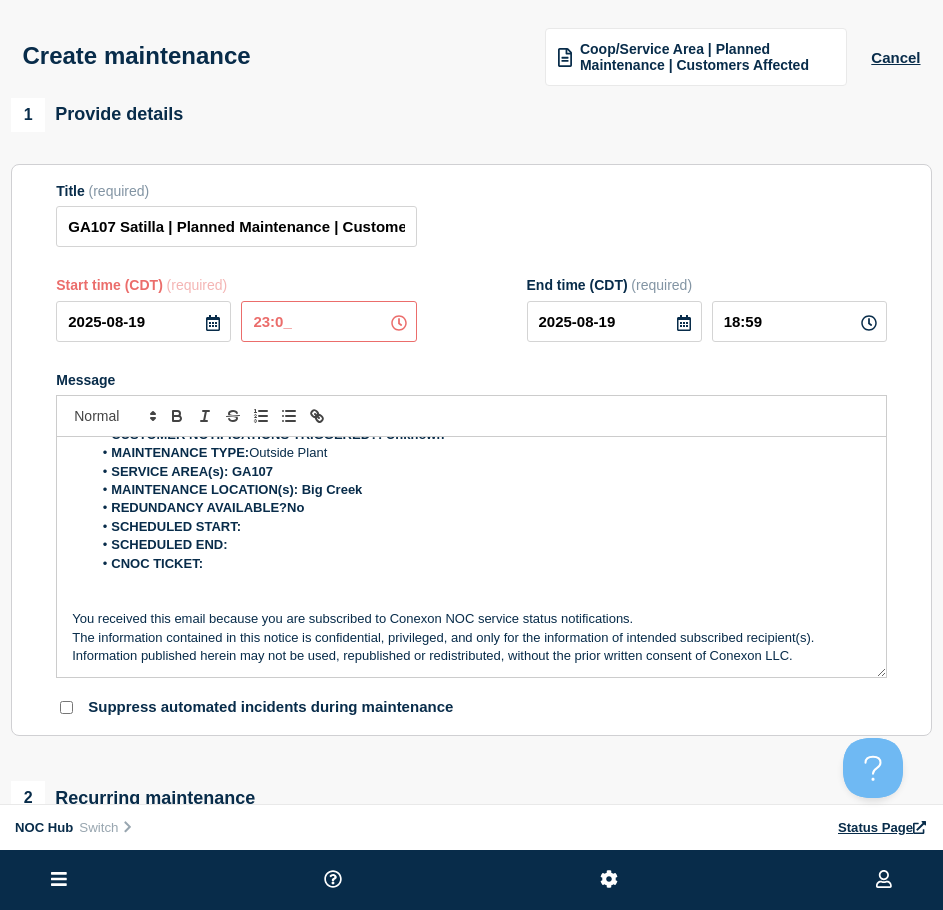 type on "23:00" 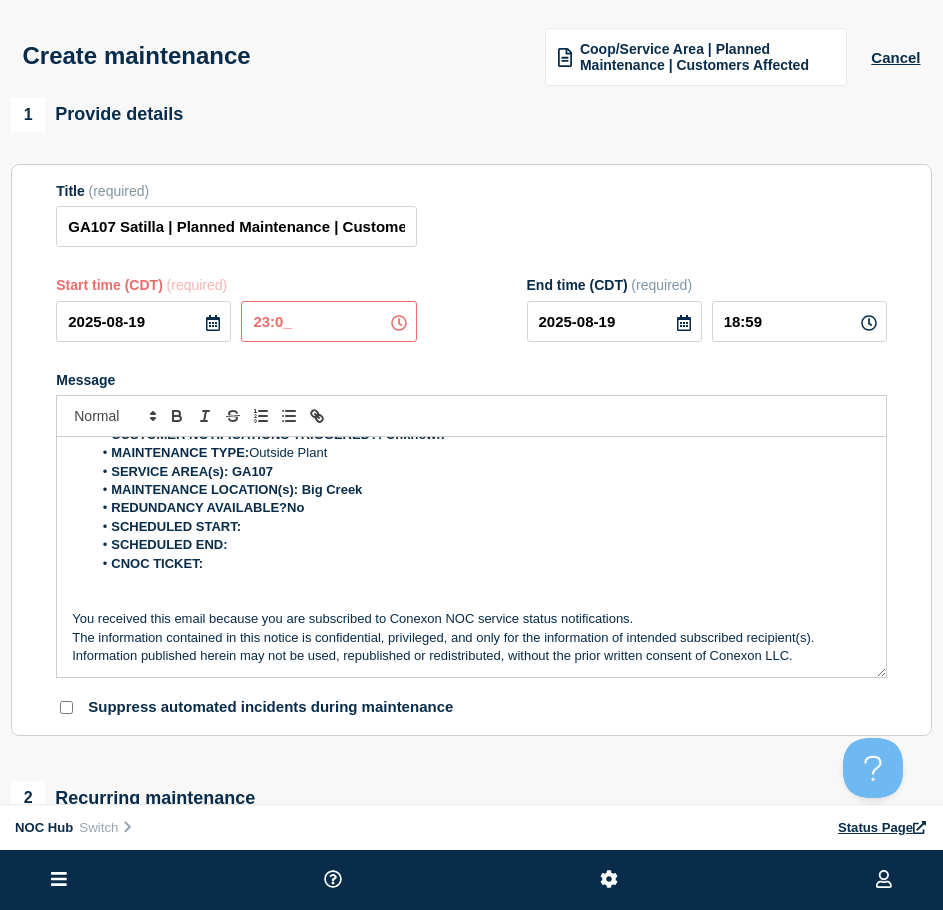 type on "2025-08-20" 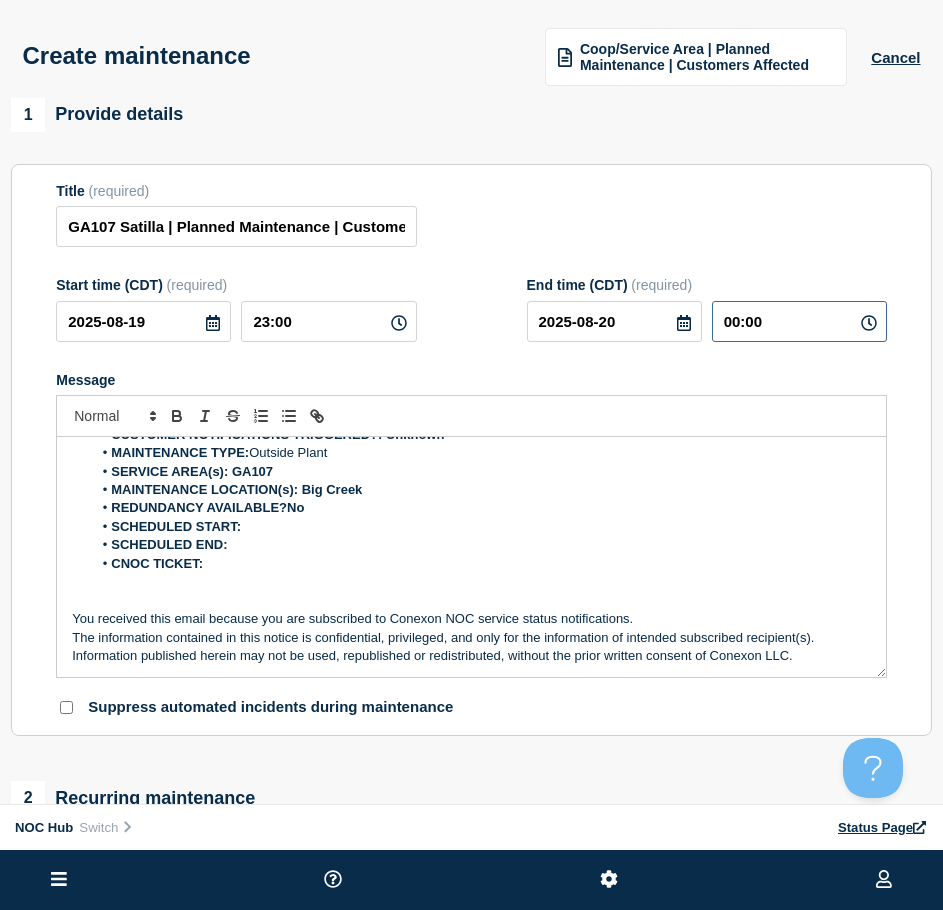 click on "00:00" at bounding box center [799, 321] 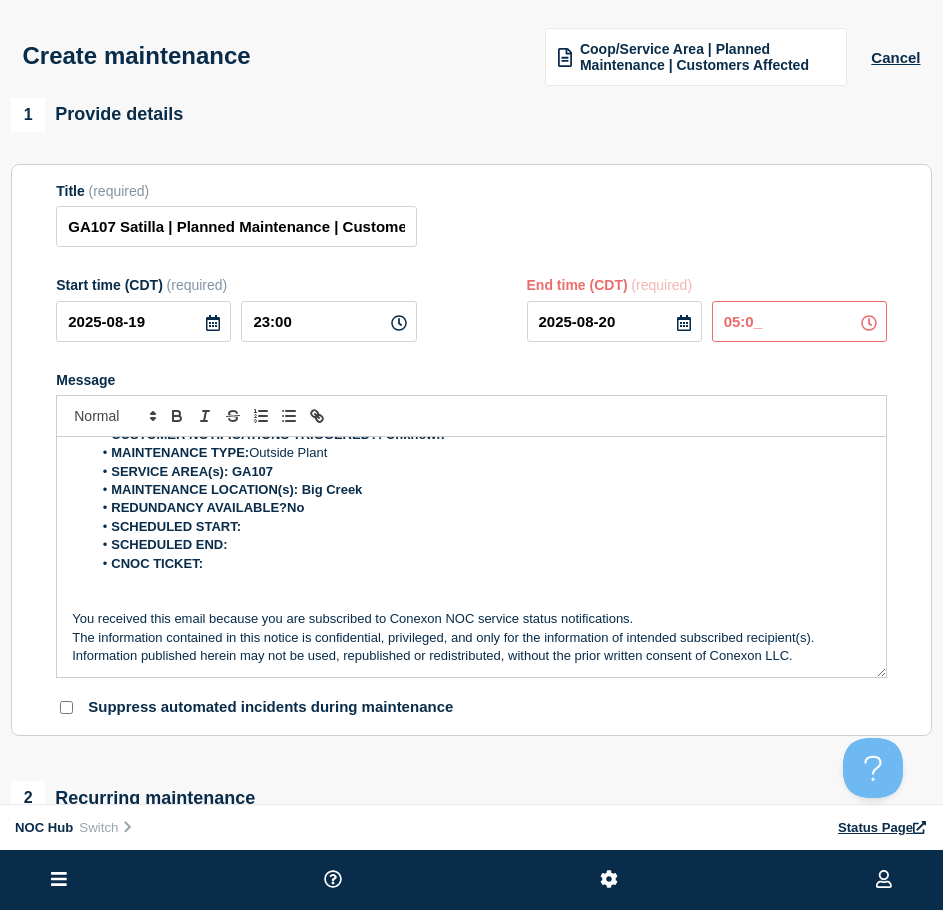 type on "05:00" 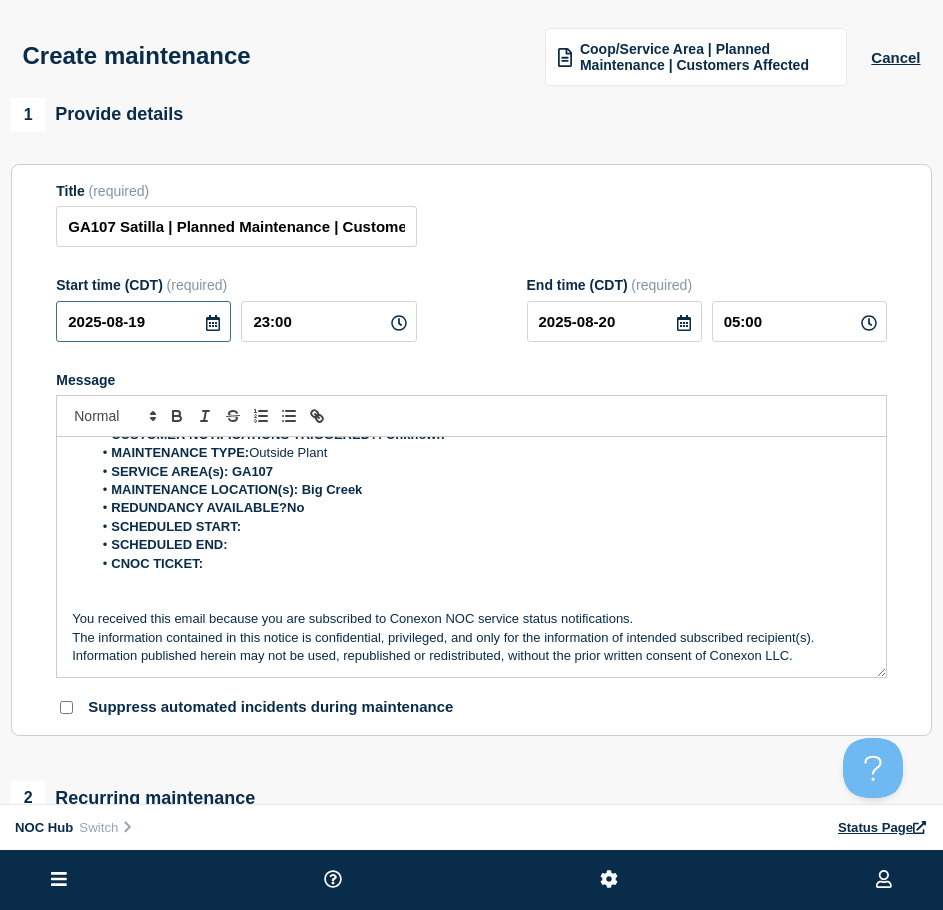 drag, startPoint x: 186, startPoint y: 326, endPoint x: -165, endPoint y: 315, distance: 351.17233 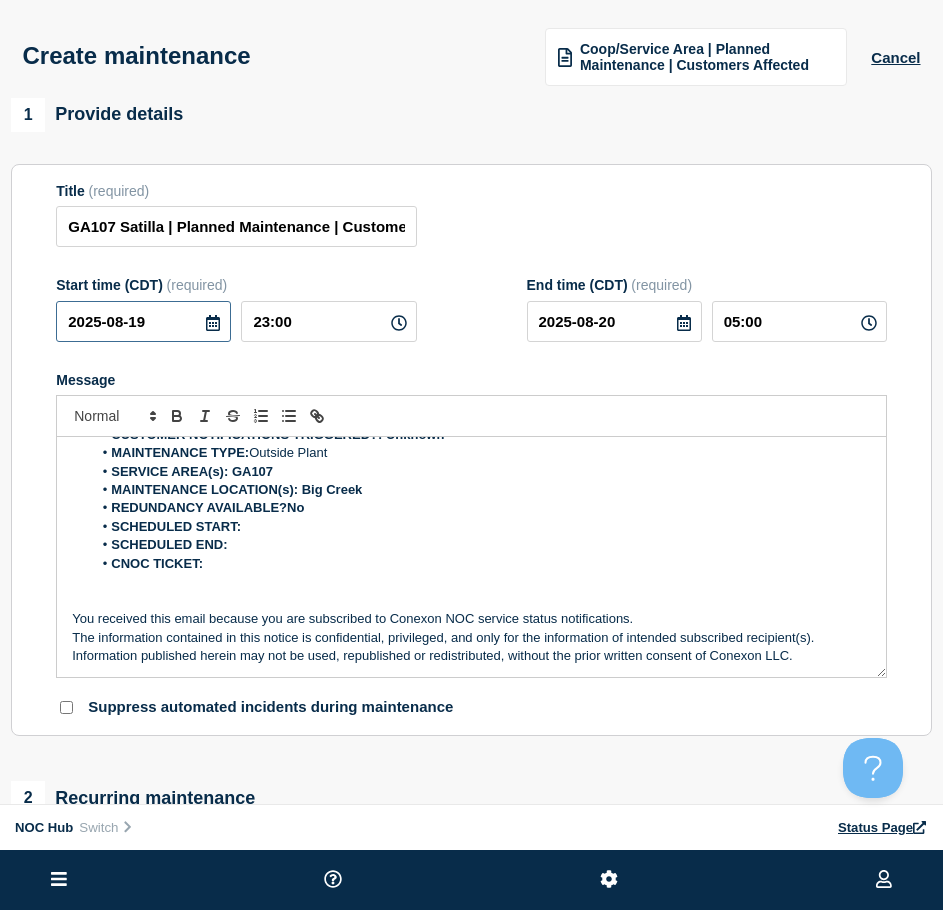 click on "Home Hub Operations Overview  Incident  Maintenance  Platform Alert  Subscribers  Templates  Hub Config Services and Integrations  NOC Hub Primary Hub View Status Page  Conexon, LLC  [NAME] Create maintenance Coop/Service Area | Planned Maintenance | Customers Affected Cancel 1  Provide details  Title  (required) GA107 Satilla | Planned Maintenance | Customers Affected Start time (CDT)  (required) [DATE] [TIME] End time (CDT)  (required) [DATE] [TIME] Message  CHANGE REASON: Field crews will be cutting over to a new fiber taking down customers CUSTOMERS AFFECTED:35 CUSTOMER NOTIFICATION ELIGIBLE?: Yes CUSTOMER NOTIFICATIONS TRIGGERED?: Unknown MAINTENANCE TYPE:  Outside Plant SERVICE AREA(s): GA107 MAINTENANCE LOCATION(s): Big Creek REDUNDANCY AVAILABLE?No SCHEDULED START: SCHEDULED END: CNOC TICKET: You received this email because you are subscribed to Conexon NOC service status notifications. Suppress automated incidents during maintenance 2  Recurring maintenance  Repeat maintenance 3 4" at bounding box center (471, 455) 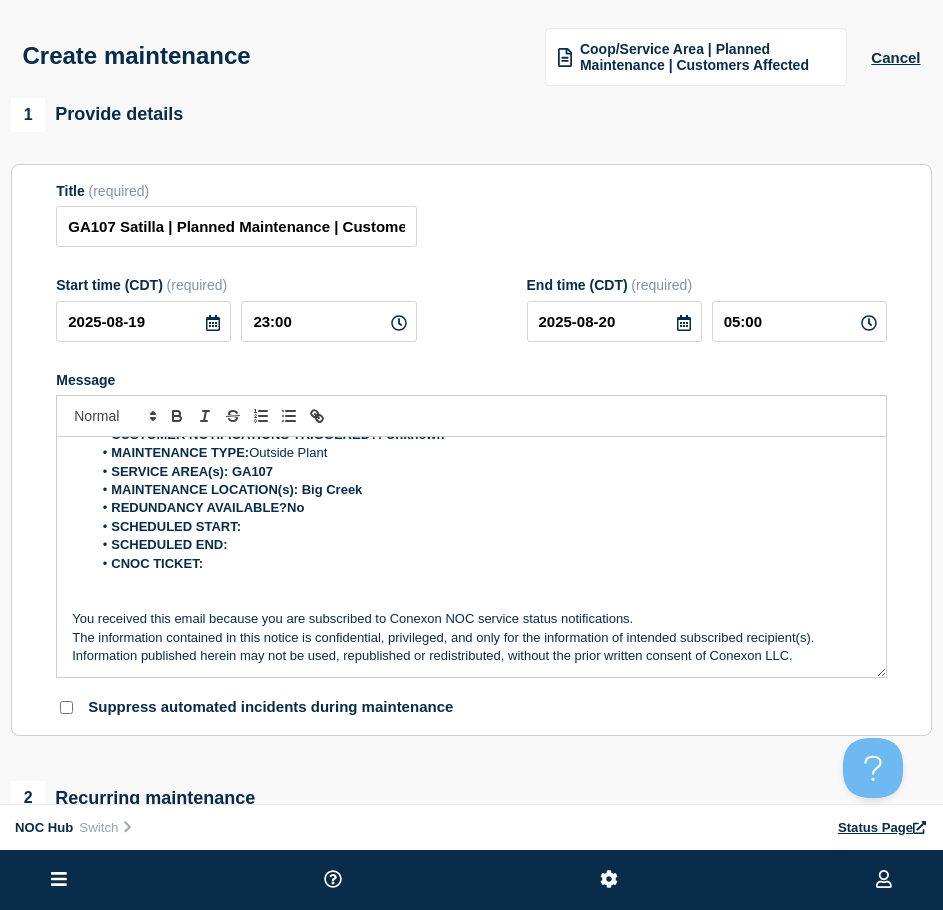click on "SCHEDULED START:" at bounding box center (481, 527) 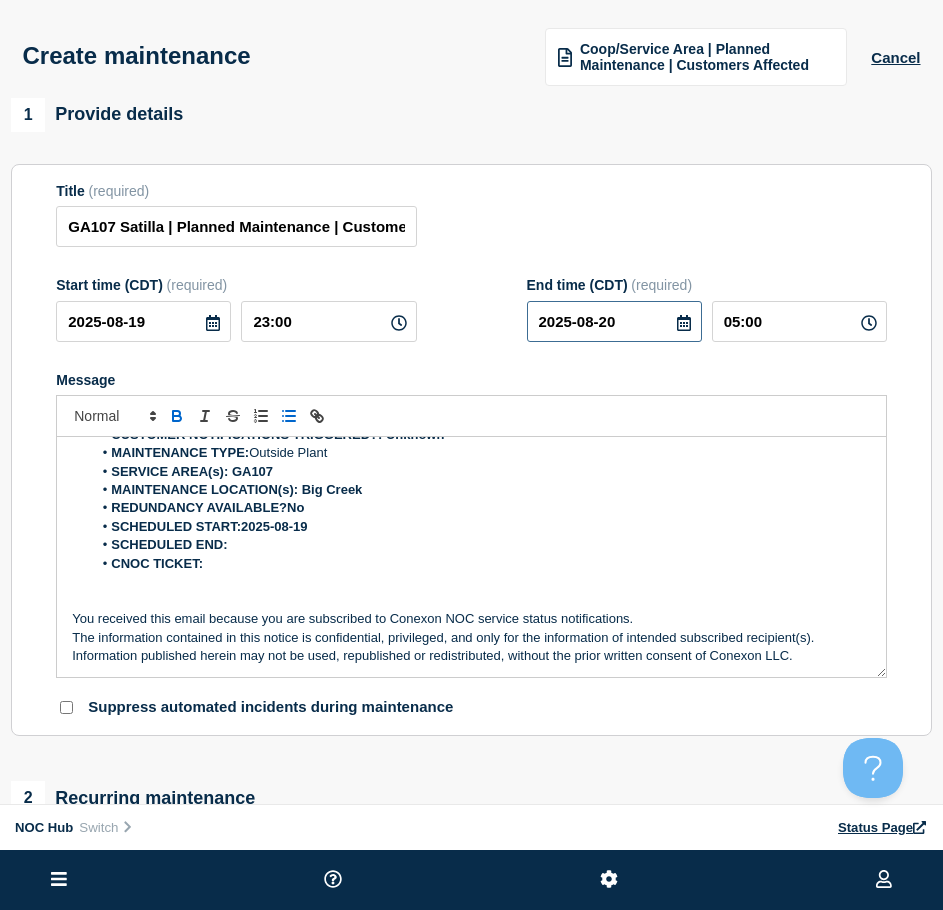 drag, startPoint x: 481, startPoint y: 333, endPoint x: 309, endPoint y: 359, distance: 173.95401 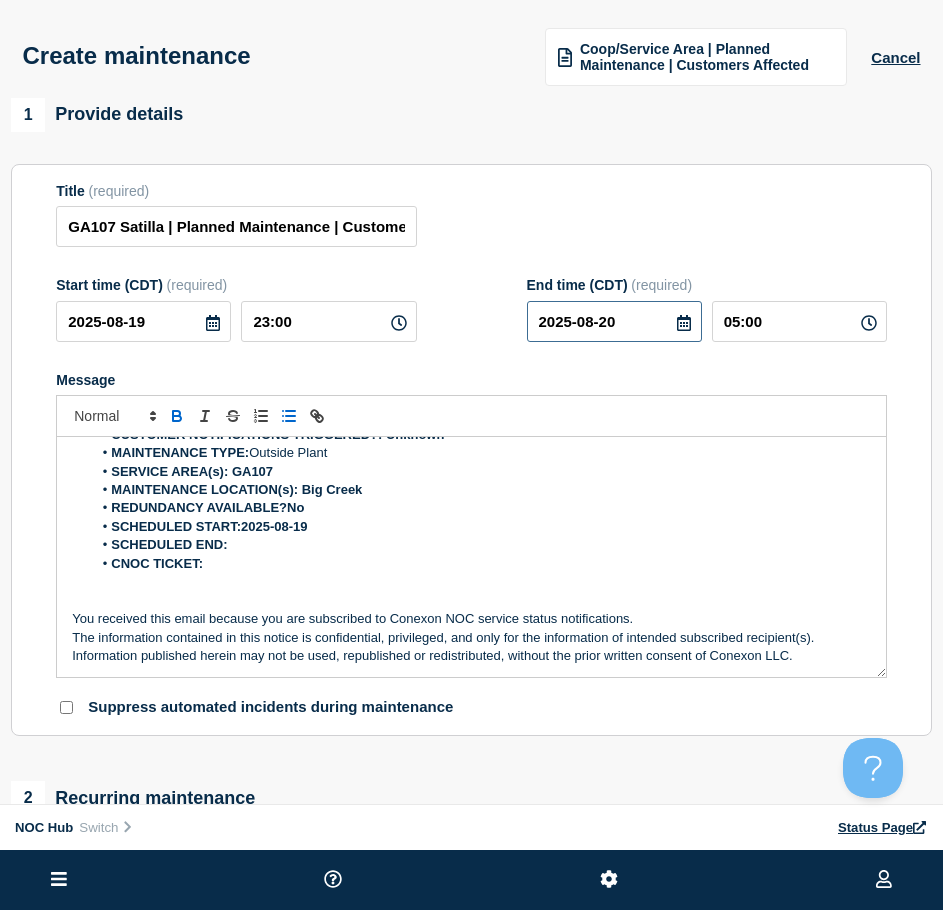 click on "Start time (CDT)  (required) [DATE] [TIME] End time (CDT)  (required) [DATE] [TIME]" at bounding box center (471, 309) 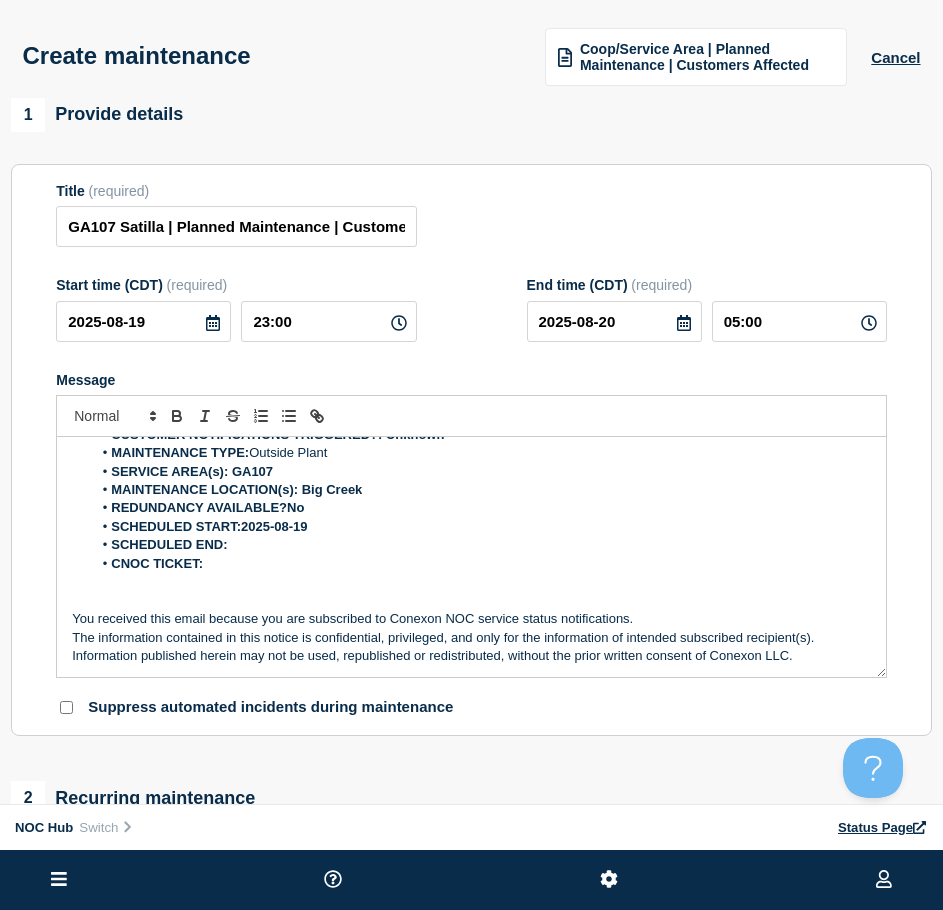 click on "SCHEDULED END:" at bounding box center (481, 545) 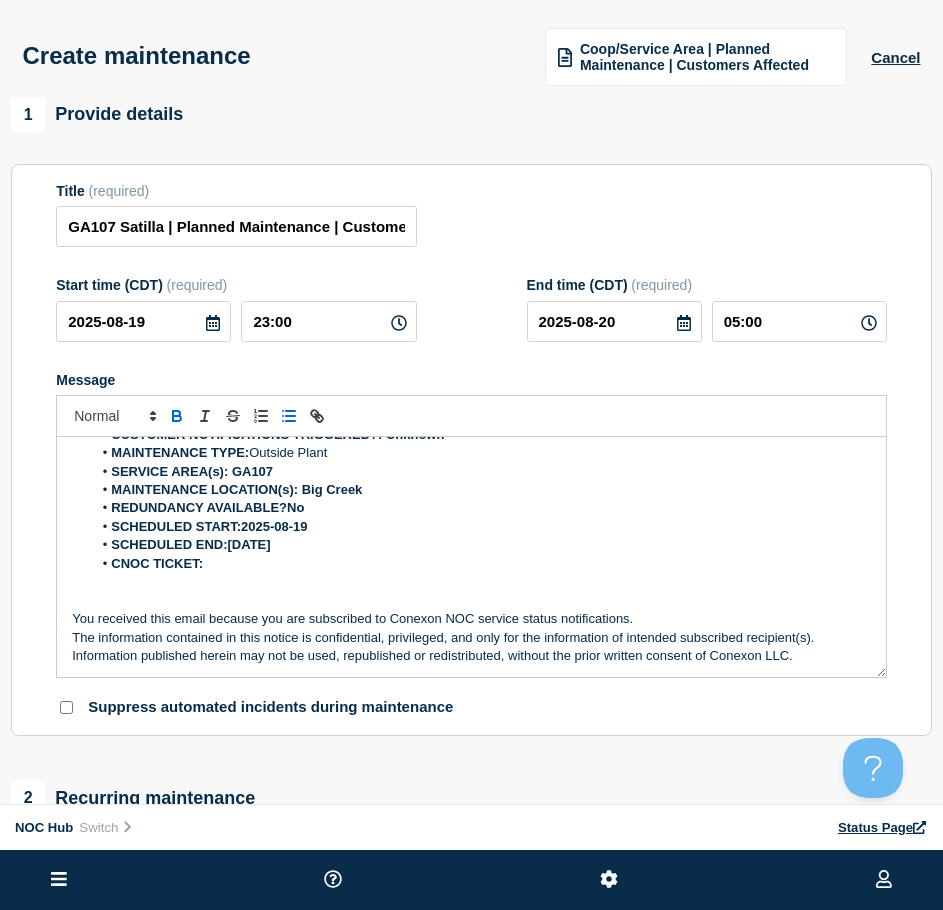 click on "SCHEDULED START:2025-08-19" at bounding box center [481, 527] 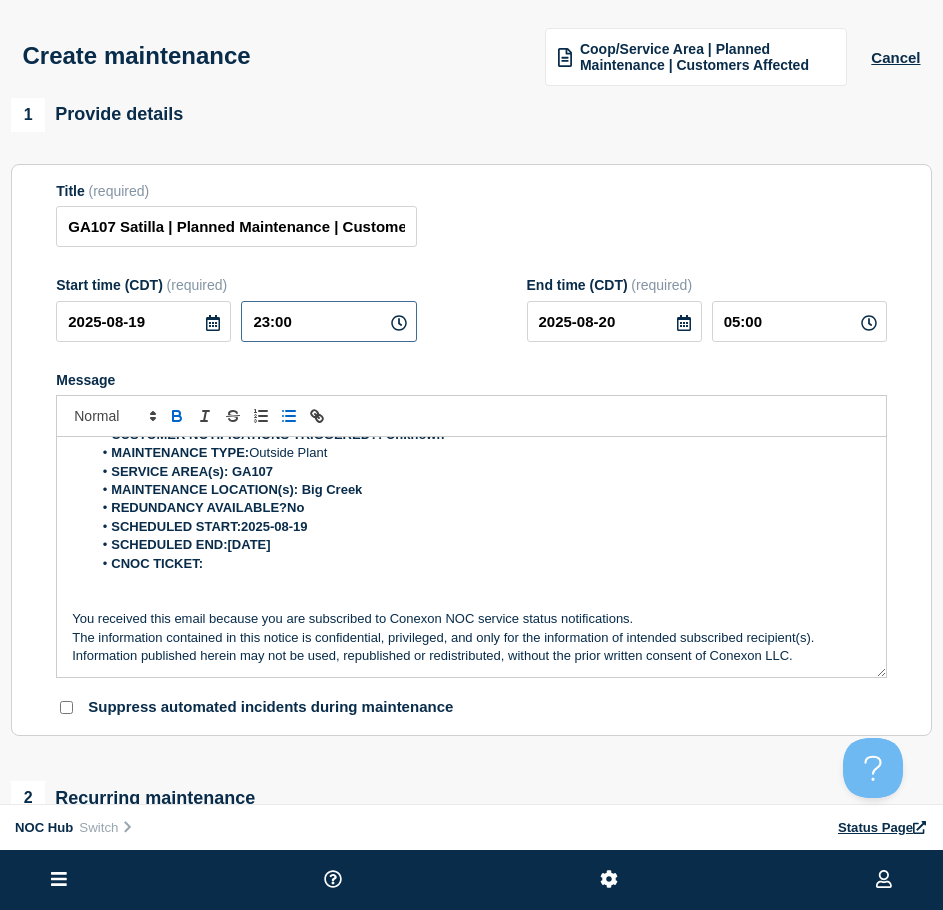 drag, startPoint x: 330, startPoint y: 331, endPoint x: 145, endPoint y: 330, distance: 185.0027 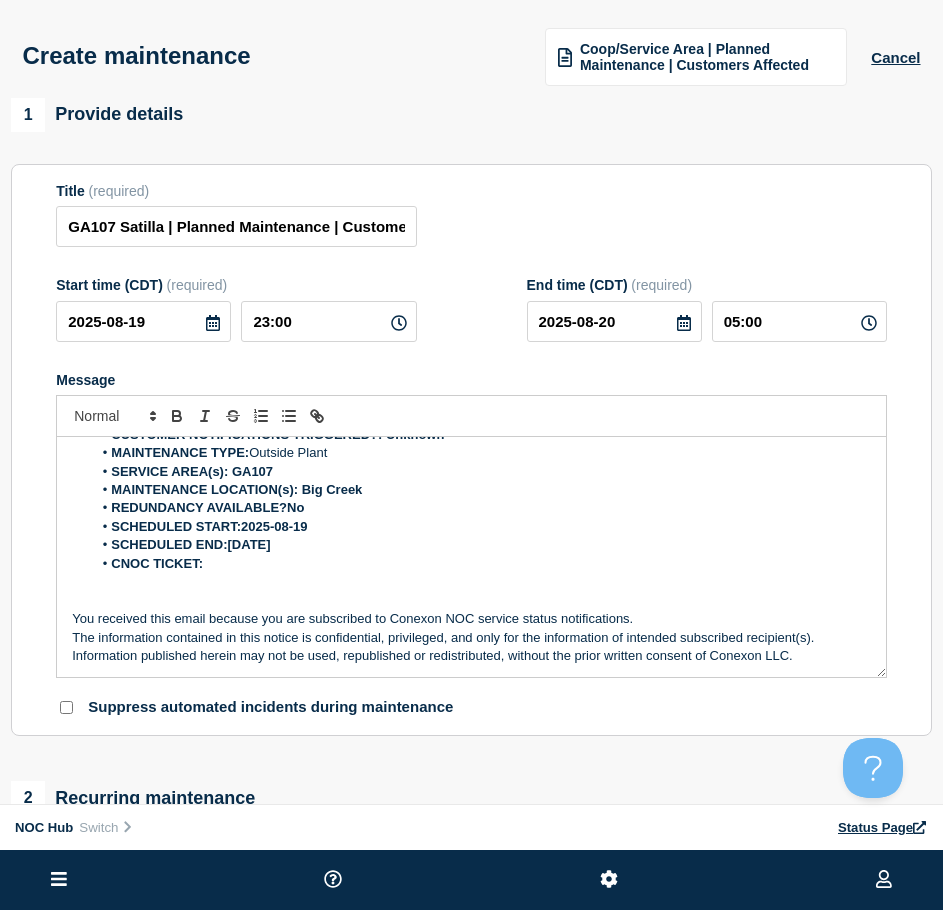 click on "SCHEDULED START:2025-08-19" at bounding box center (209, 526) 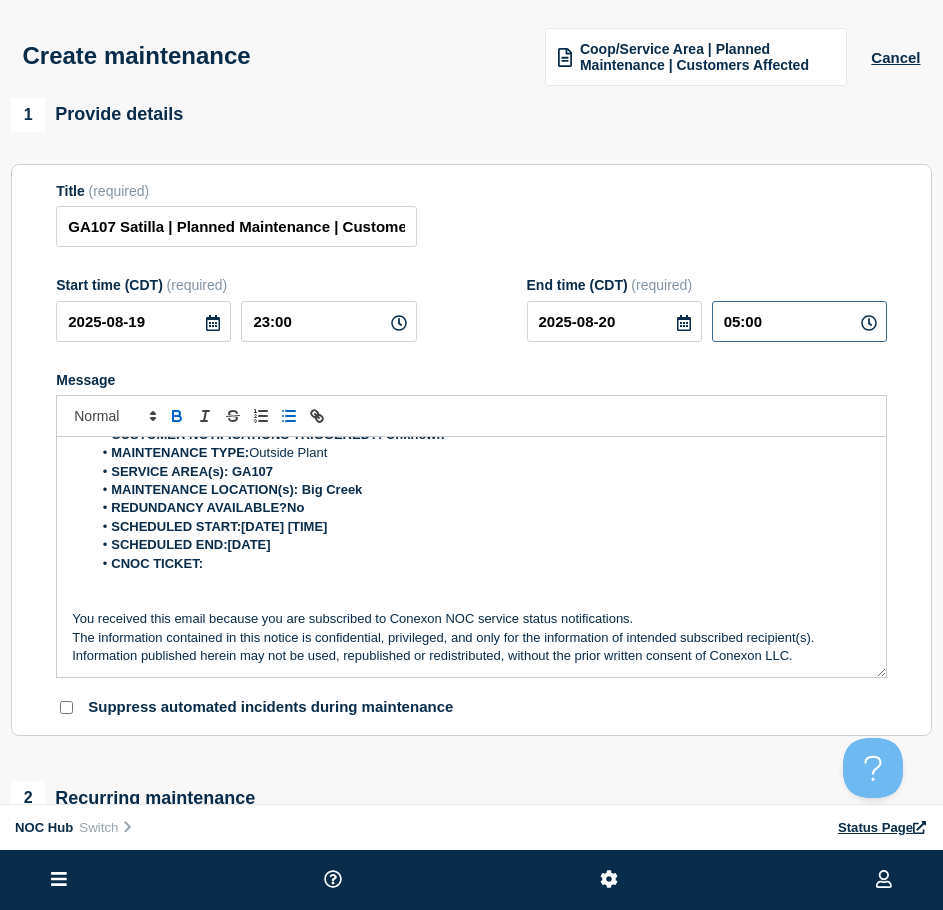 drag, startPoint x: 784, startPoint y: 314, endPoint x: 612, endPoint y: 357, distance: 177.29355 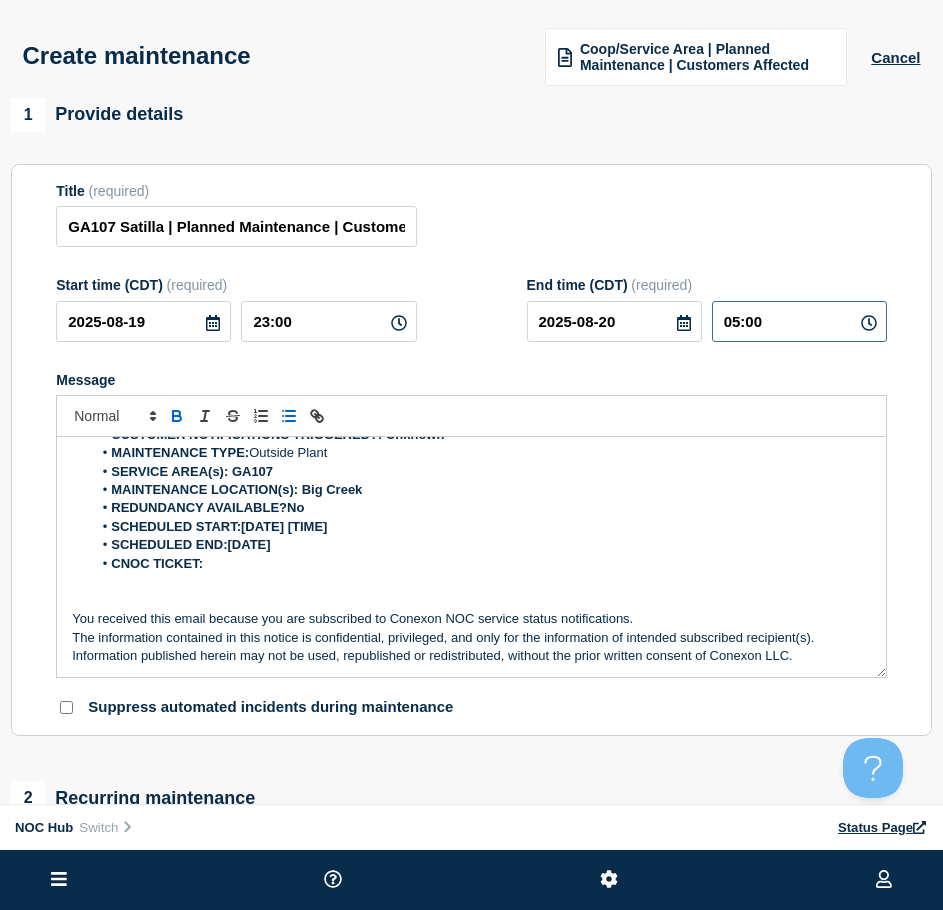 click on "[DATE] [TIME]" at bounding box center [707, 321] 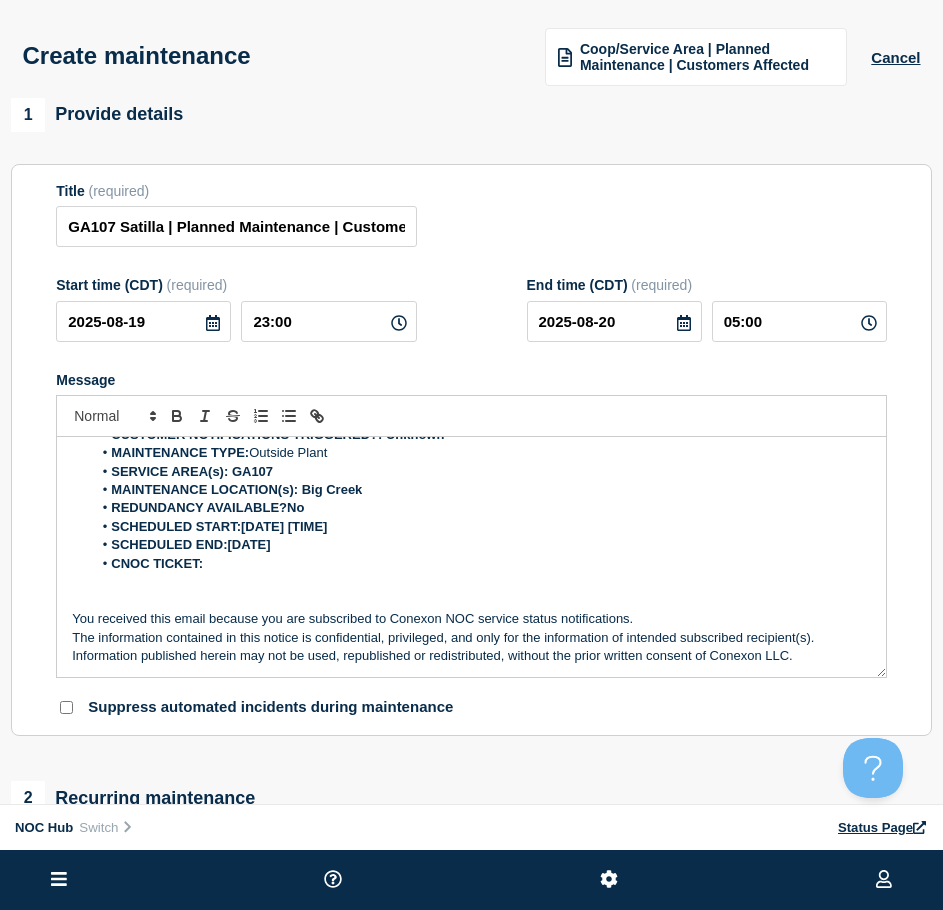 click on "SCHEDULED END:[DATE]" at bounding box center (481, 545) 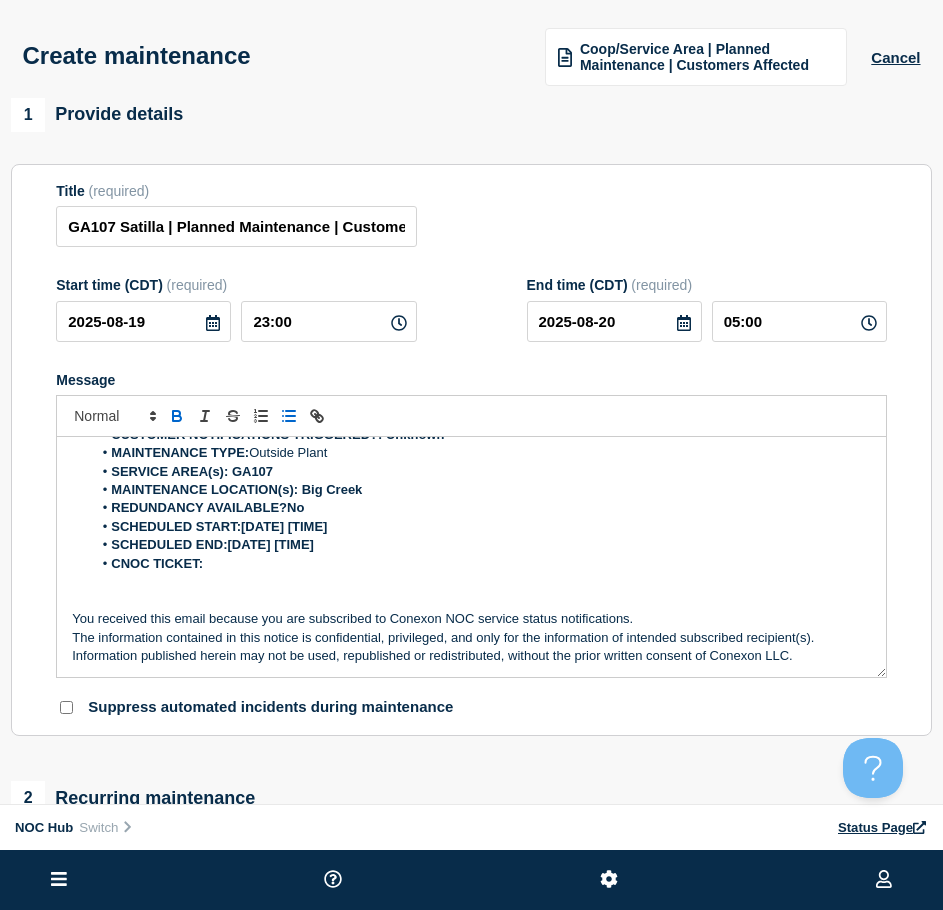 click on "CNOC TICKET:" at bounding box center [481, 564] 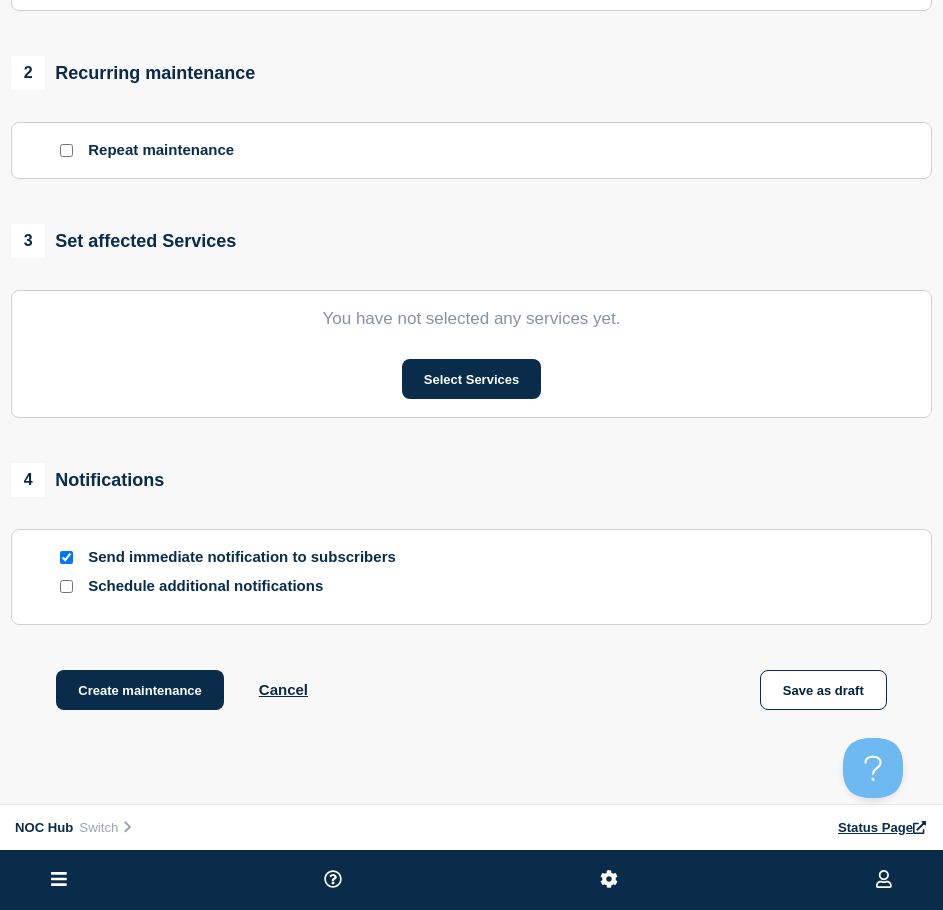 scroll, scrollTop: 852, scrollLeft: 0, axis: vertical 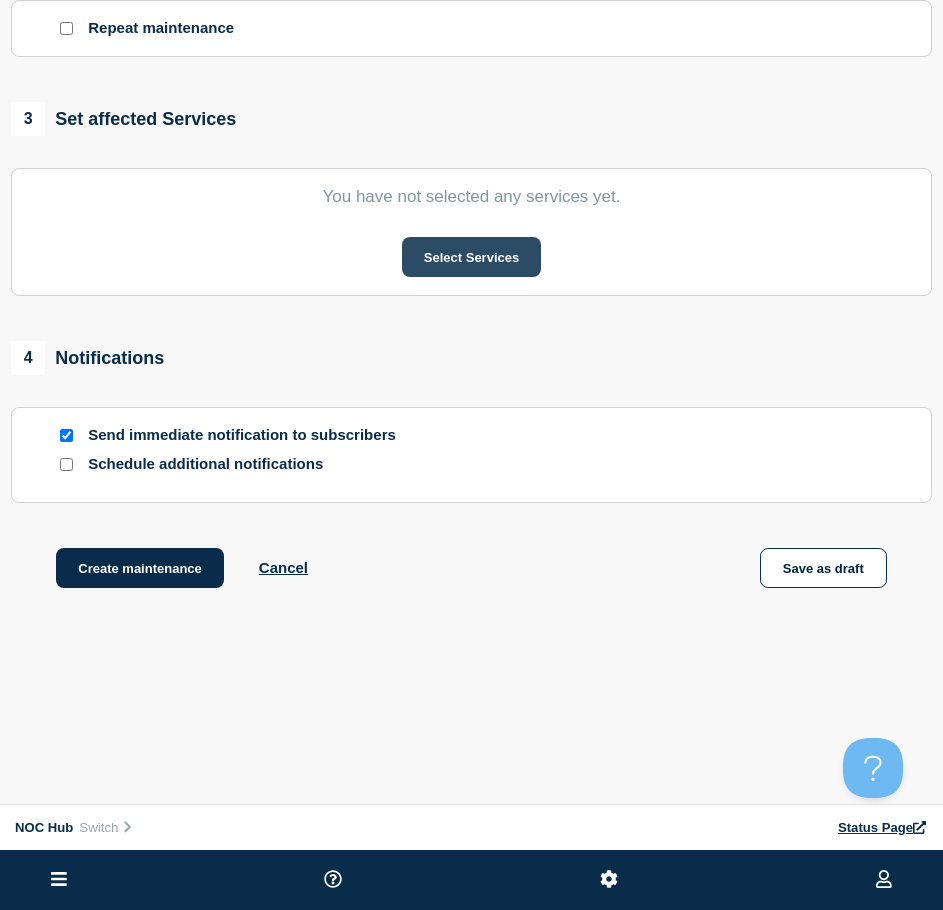 click on "Select Services" at bounding box center (471, 257) 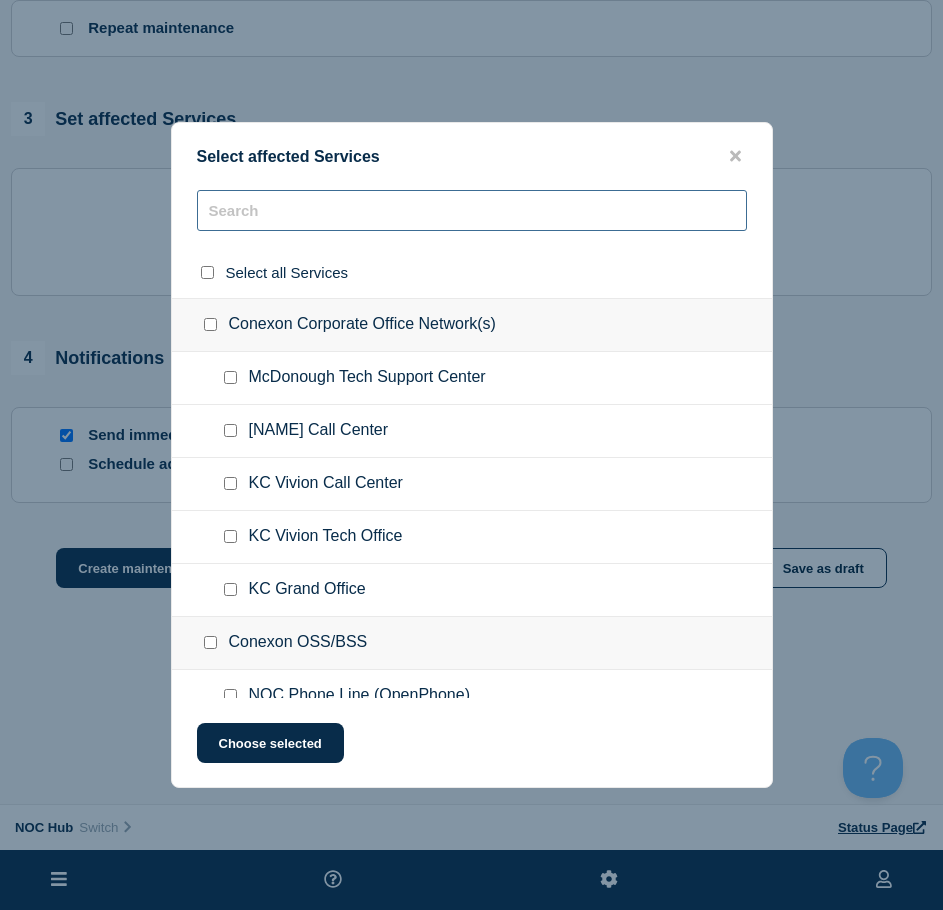 click at bounding box center [472, 210] 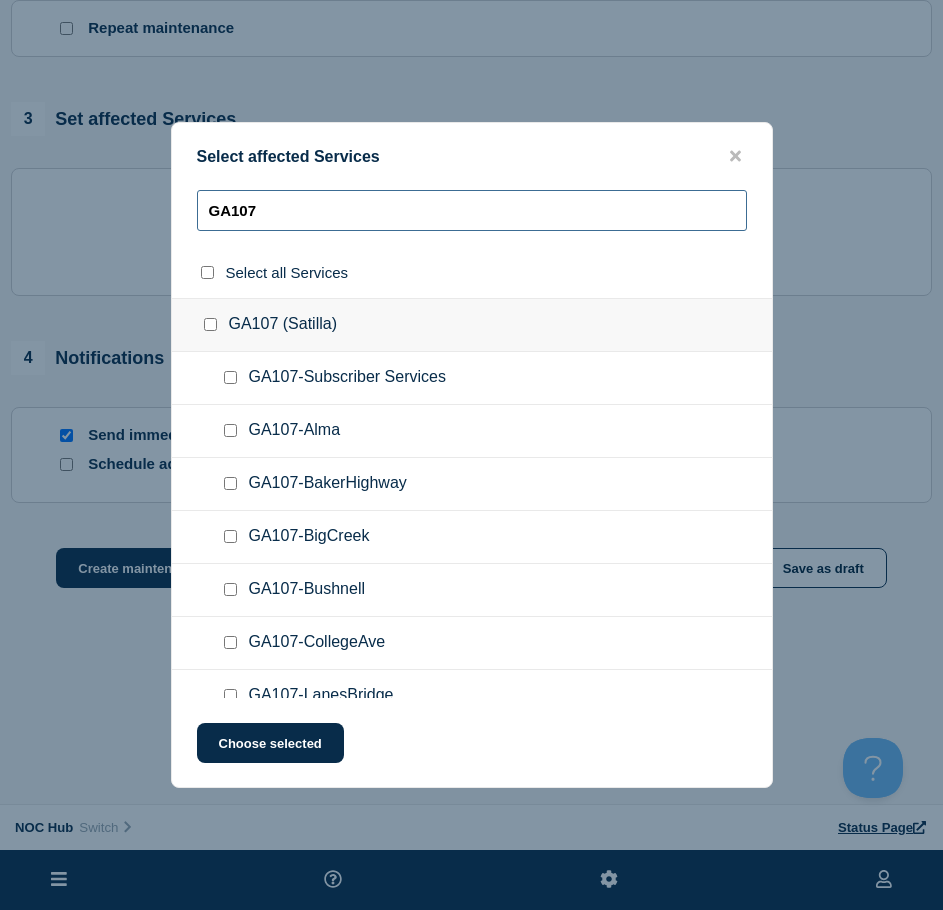 type on "GA107" 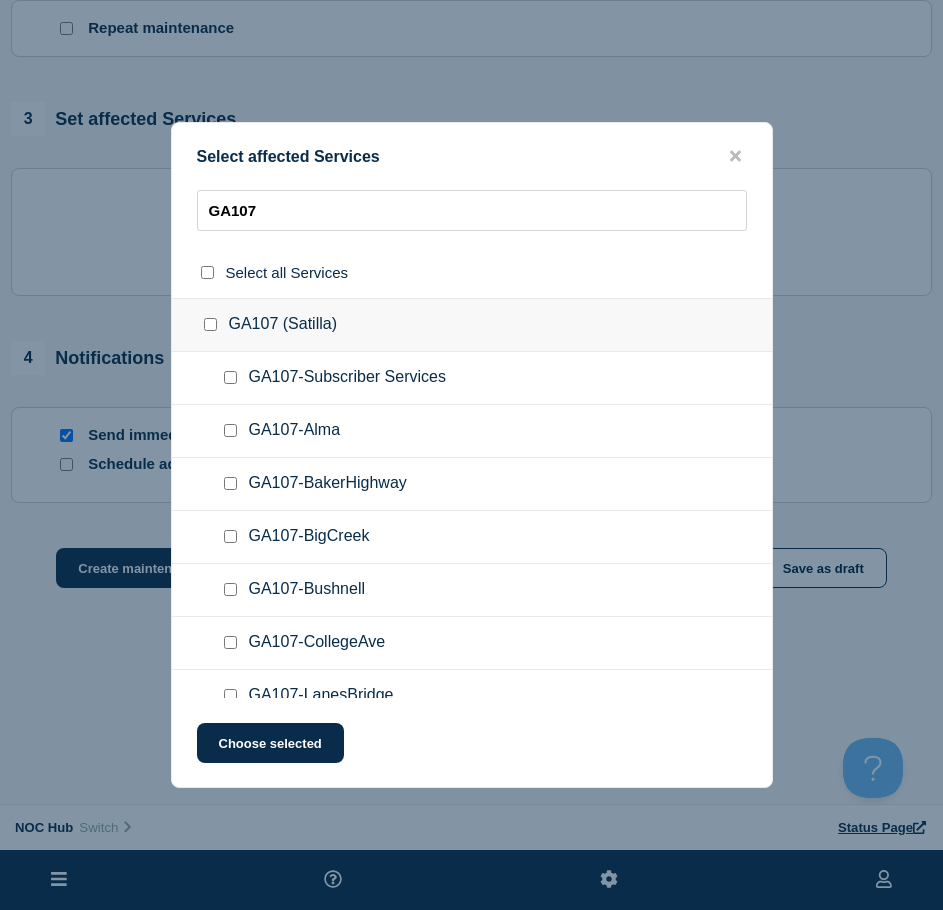 click at bounding box center (230, 377) 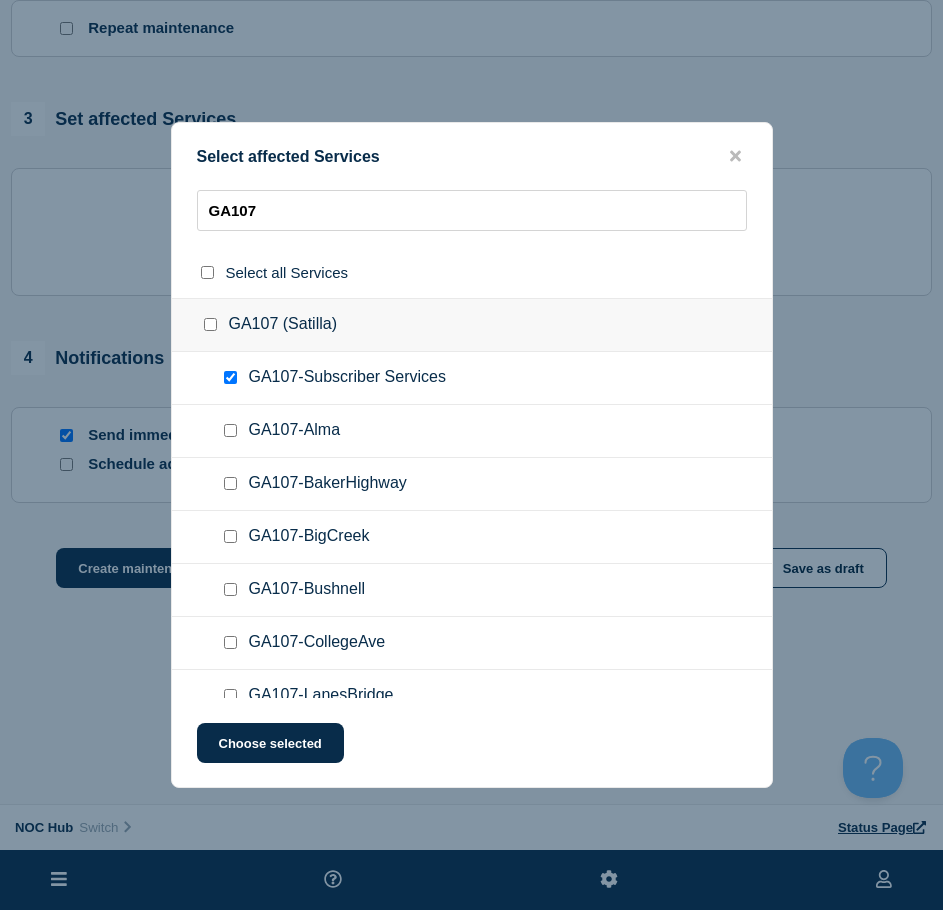 click at bounding box center [230, 536] 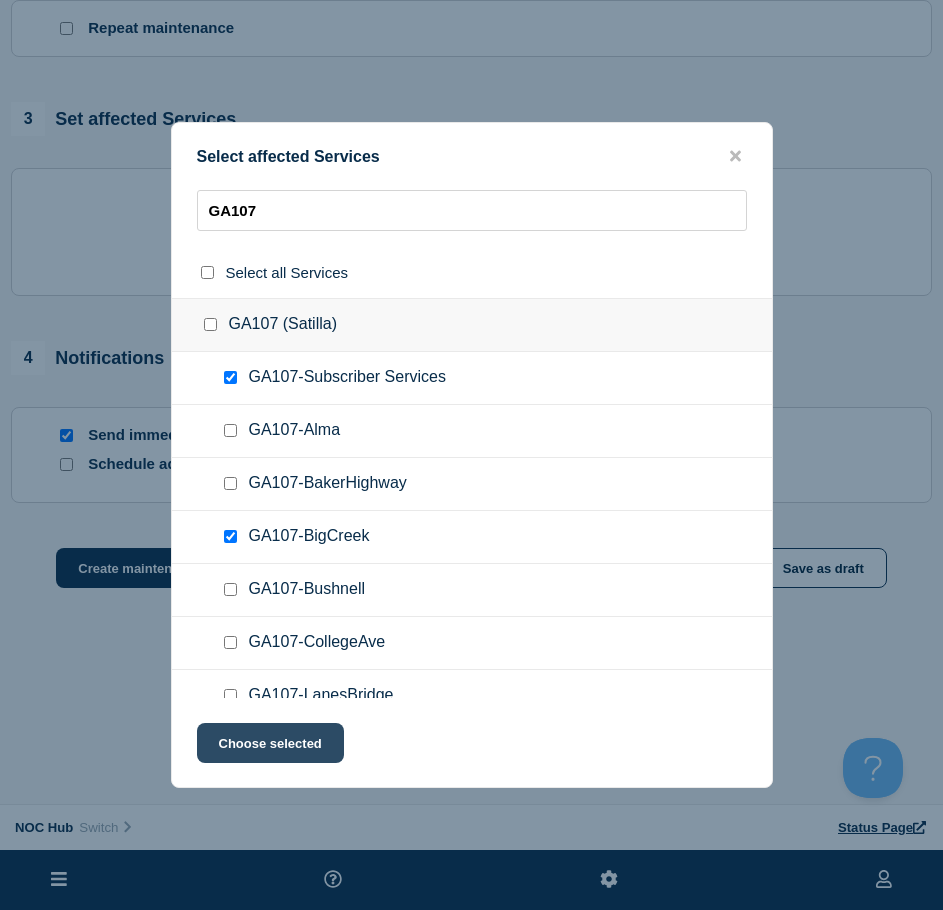 click on "Choose selected" 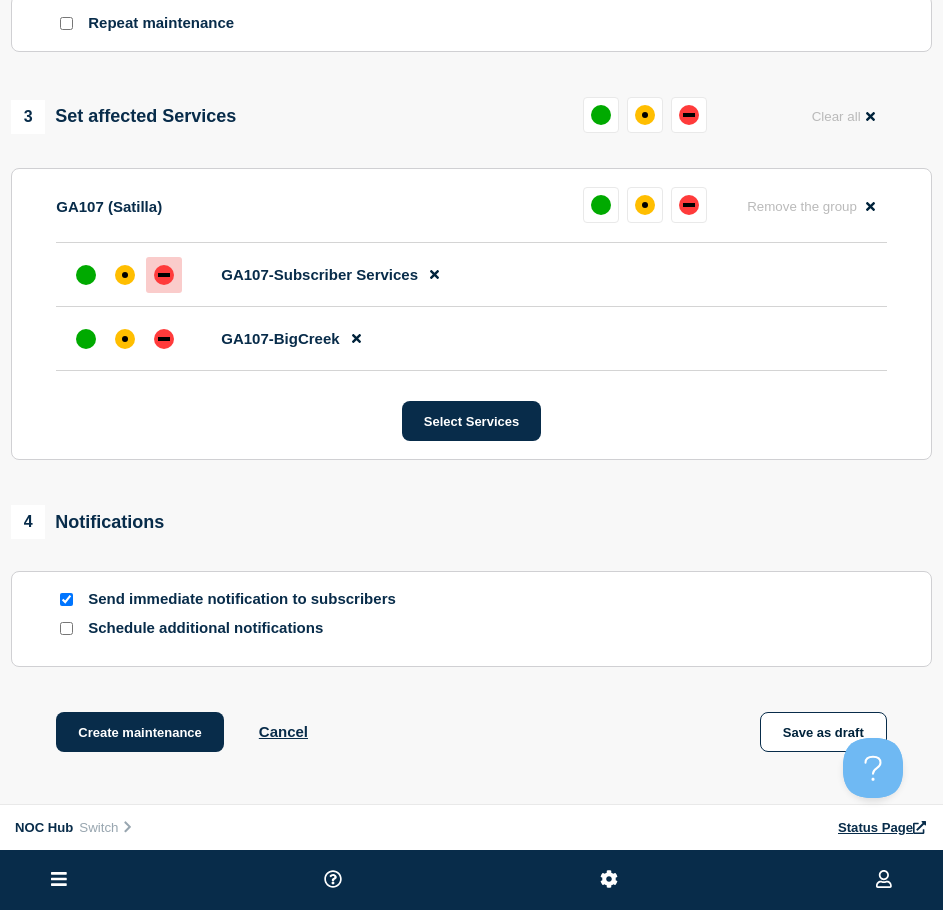 click at bounding box center [164, 275] 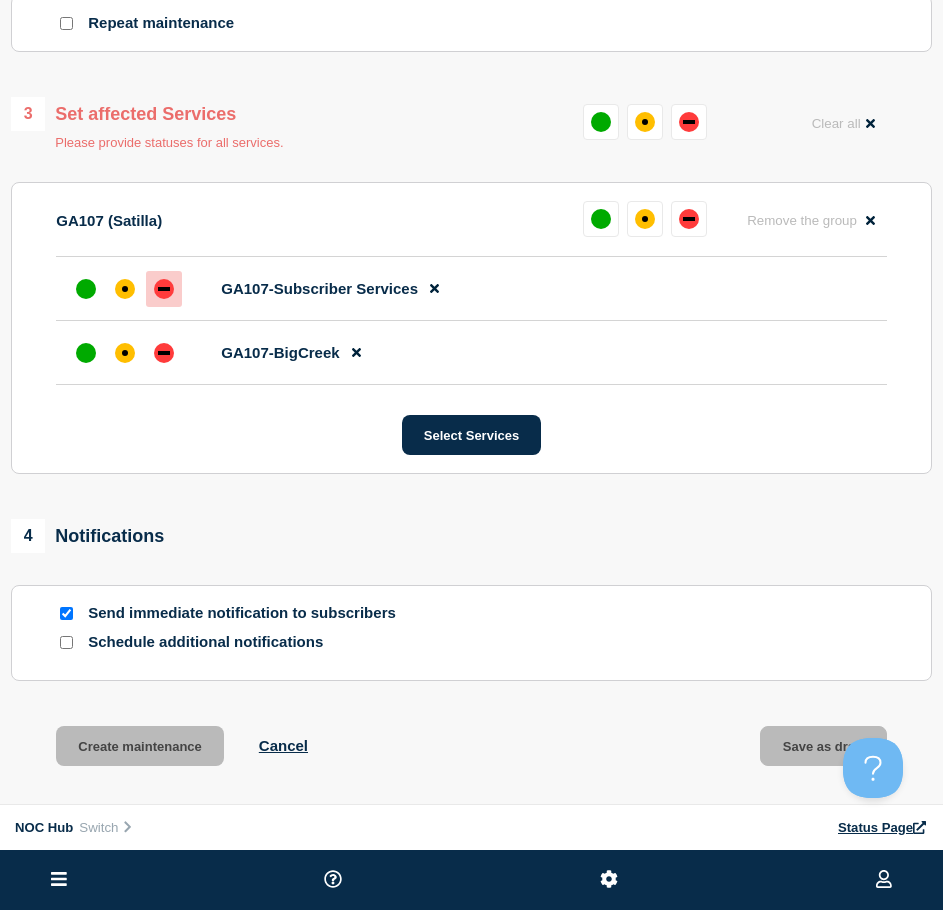 drag, startPoint x: 122, startPoint y: 345, endPoint x: 159, endPoint y: 389, distance: 57.48913 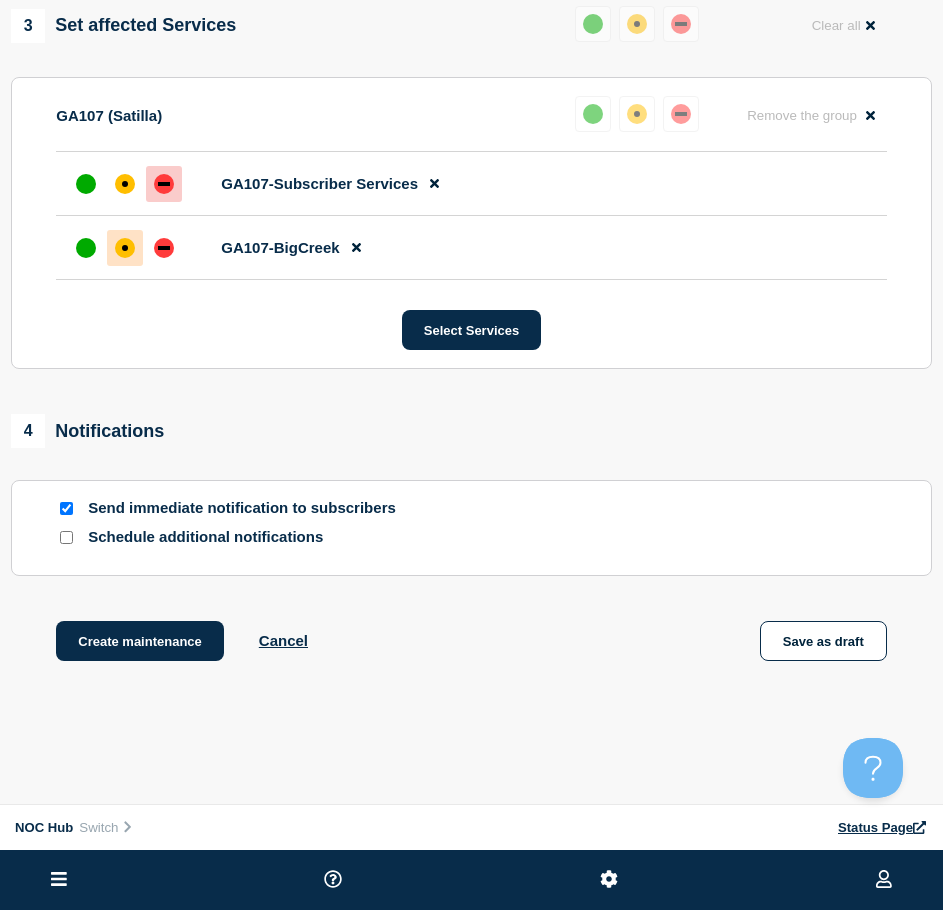 scroll, scrollTop: 1021, scrollLeft: 0, axis: vertical 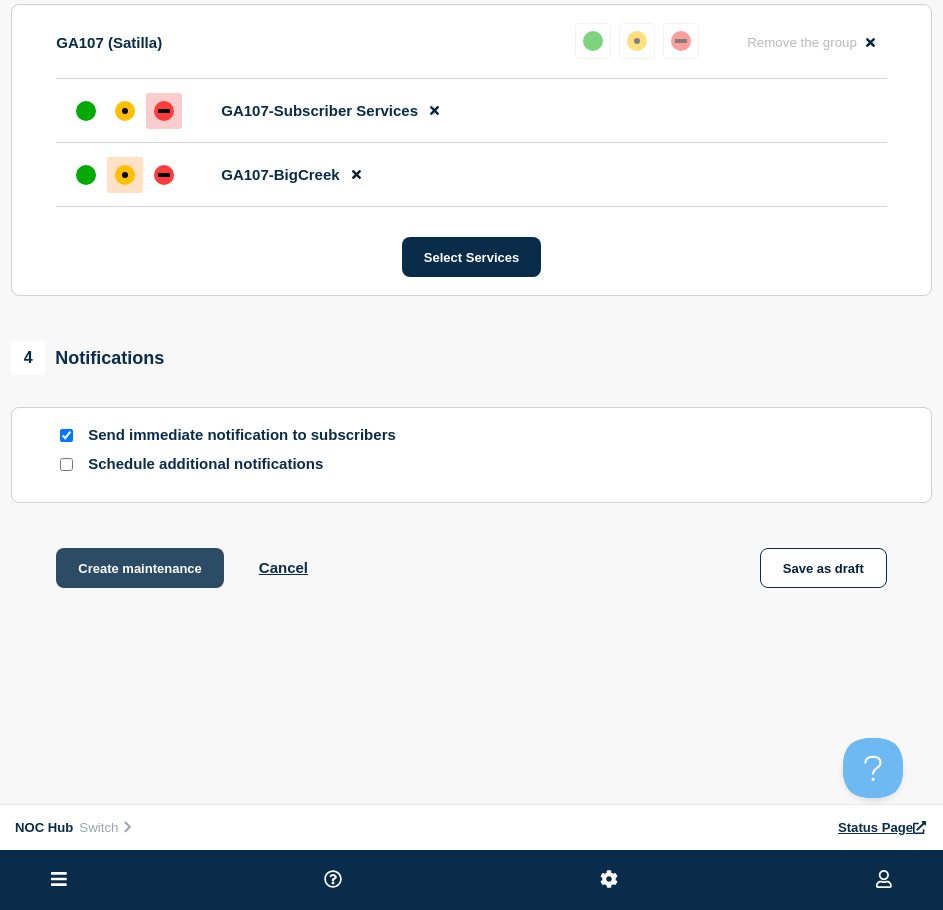 click on "Create maintenance" at bounding box center (140, 568) 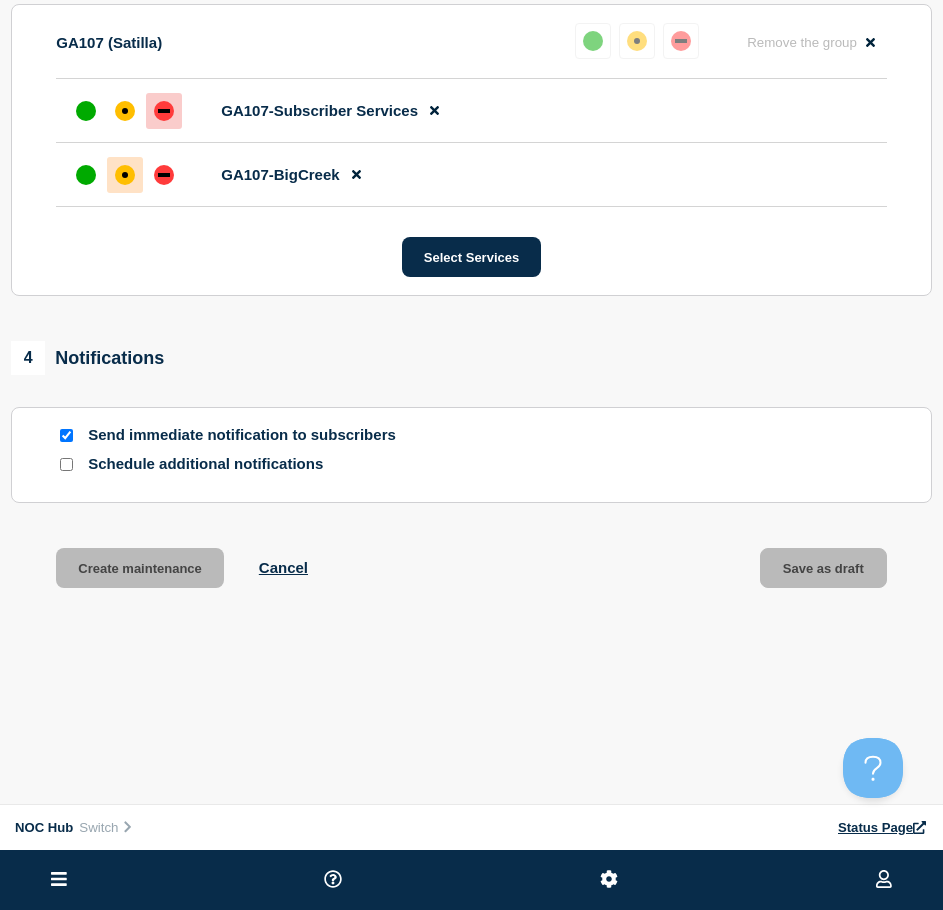 scroll, scrollTop: 0, scrollLeft: 0, axis: both 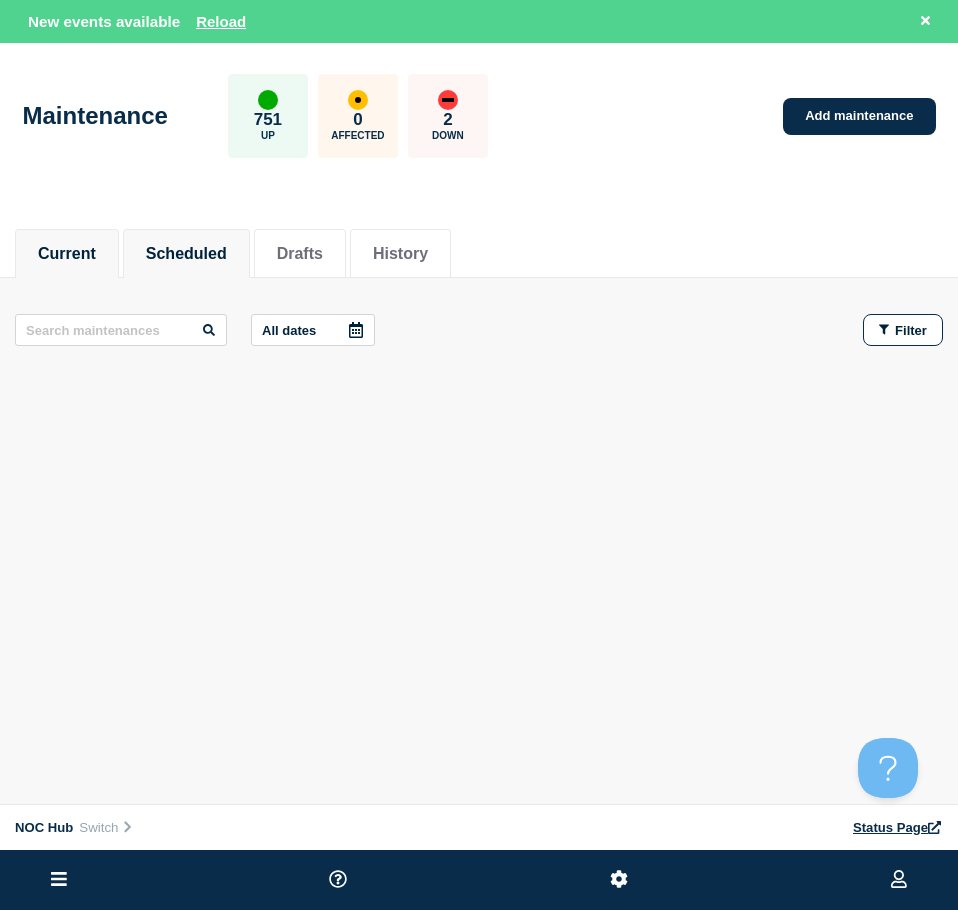 click on "Scheduled" at bounding box center (186, 254) 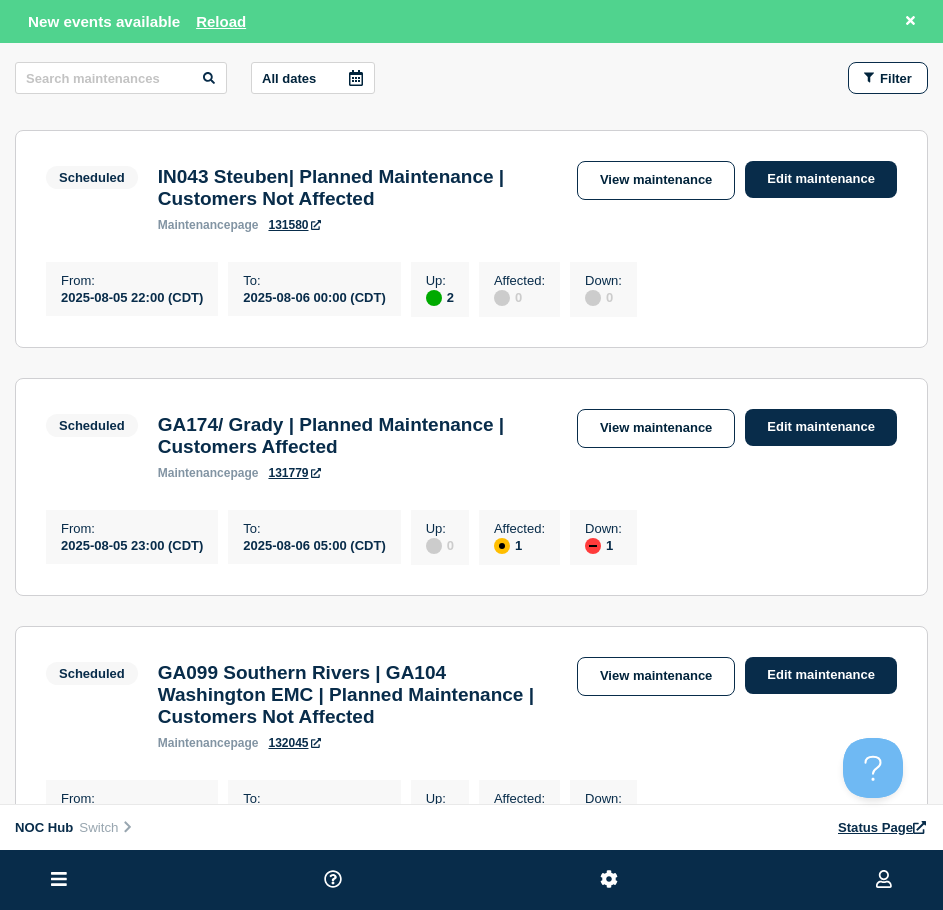 scroll, scrollTop: 100, scrollLeft: 0, axis: vertical 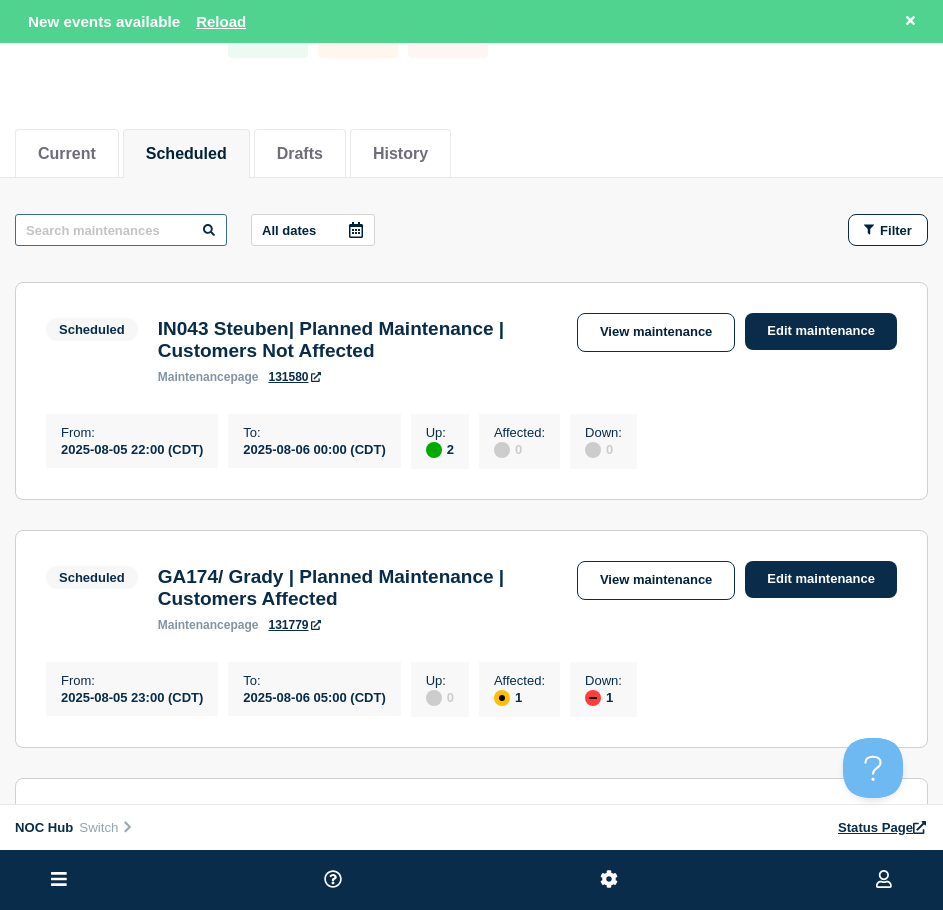 click at bounding box center (121, 230) 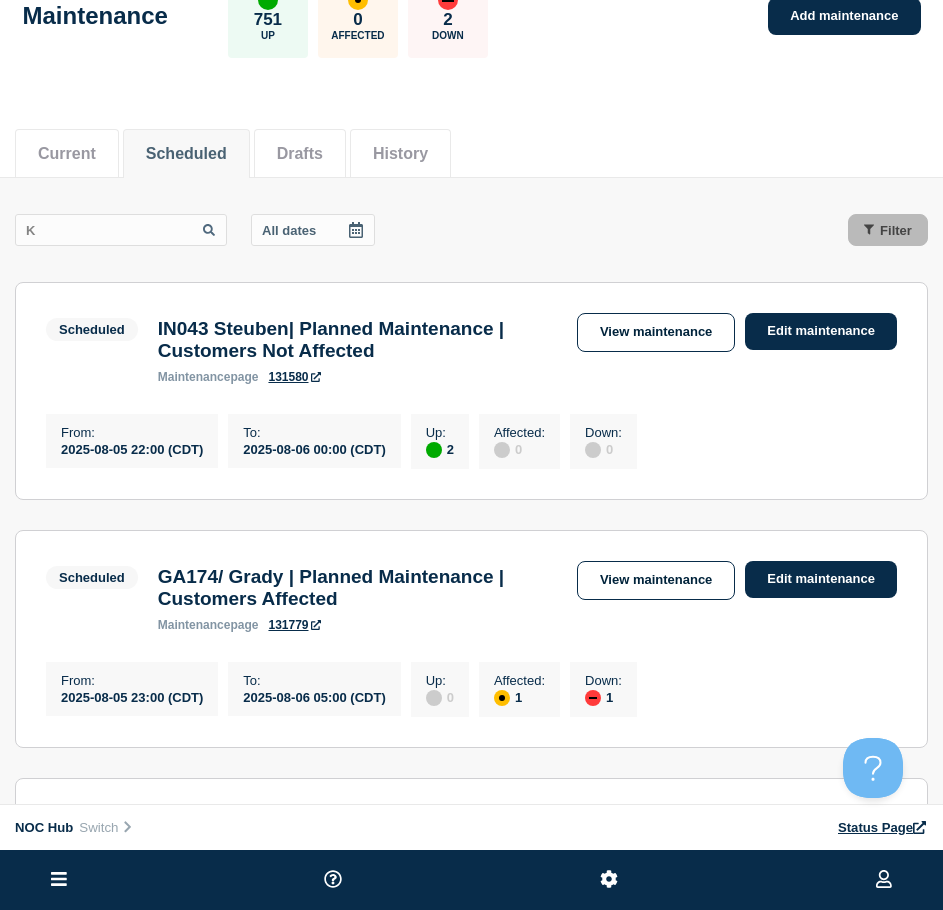 scroll, scrollTop: 58, scrollLeft: 0, axis: vertical 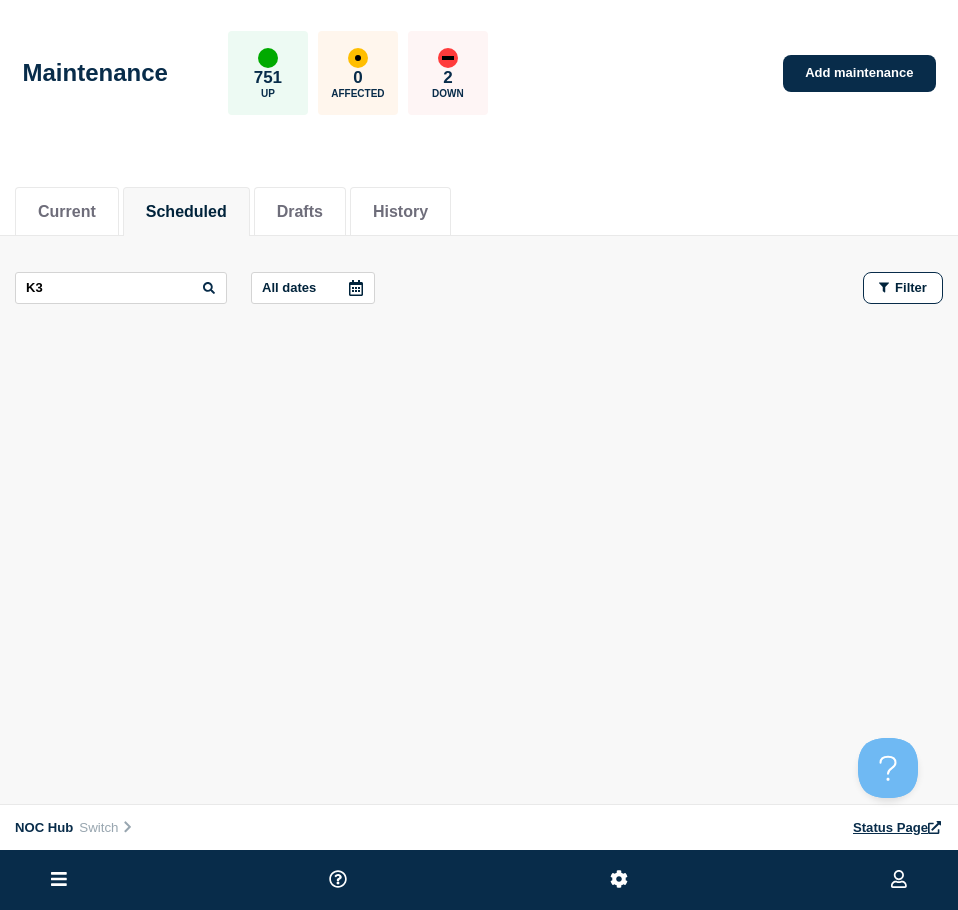 drag, startPoint x: 113, startPoint y: 271, endPoint x: 102, endPoint y: 282, distance: 15.556349 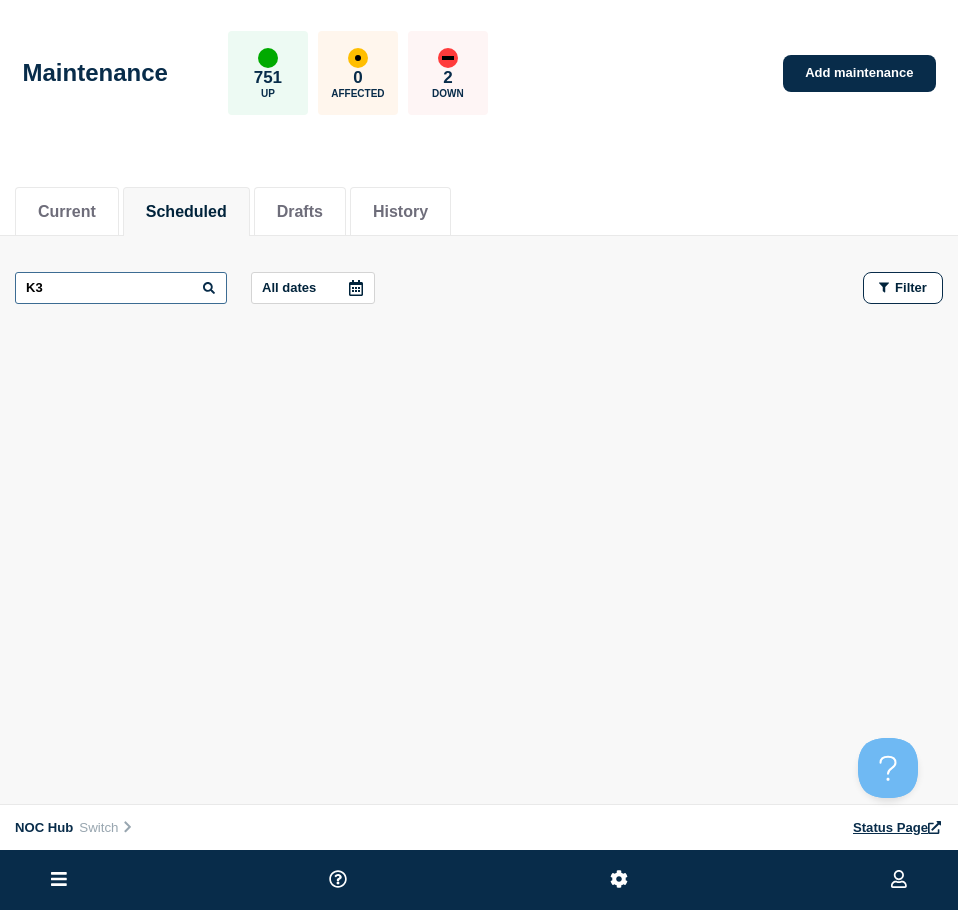 click on "K3" at bounding box center (121, 288) 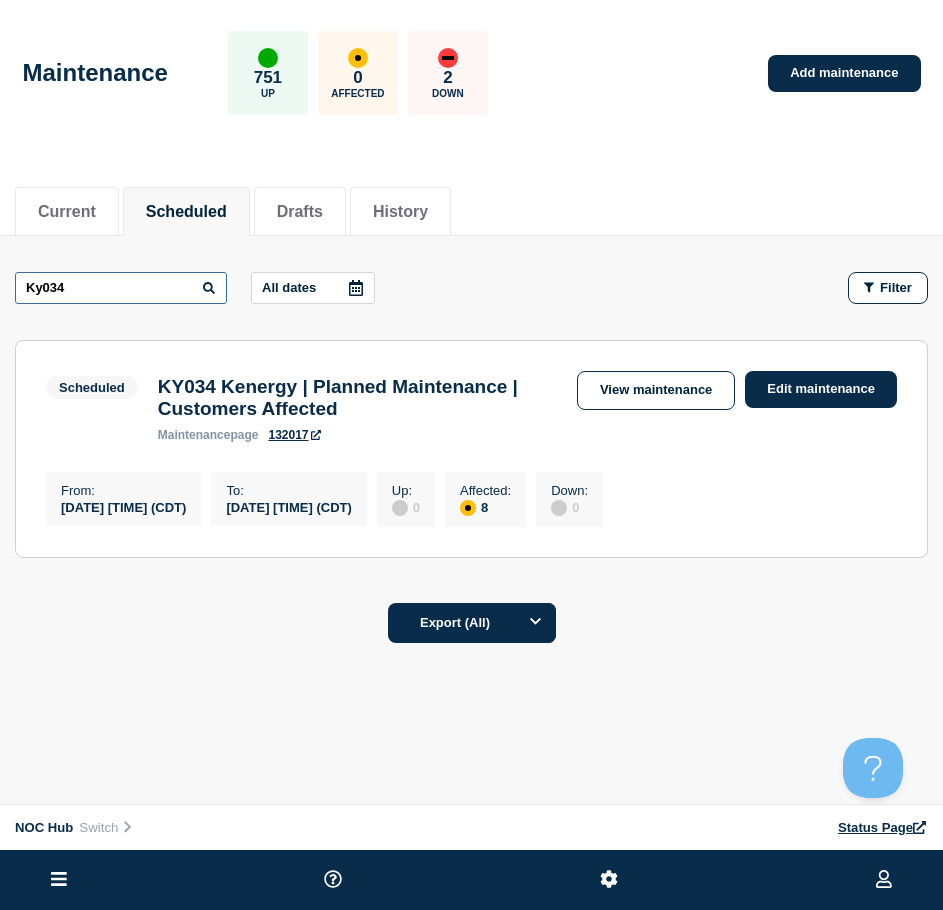 type on "Ky034" 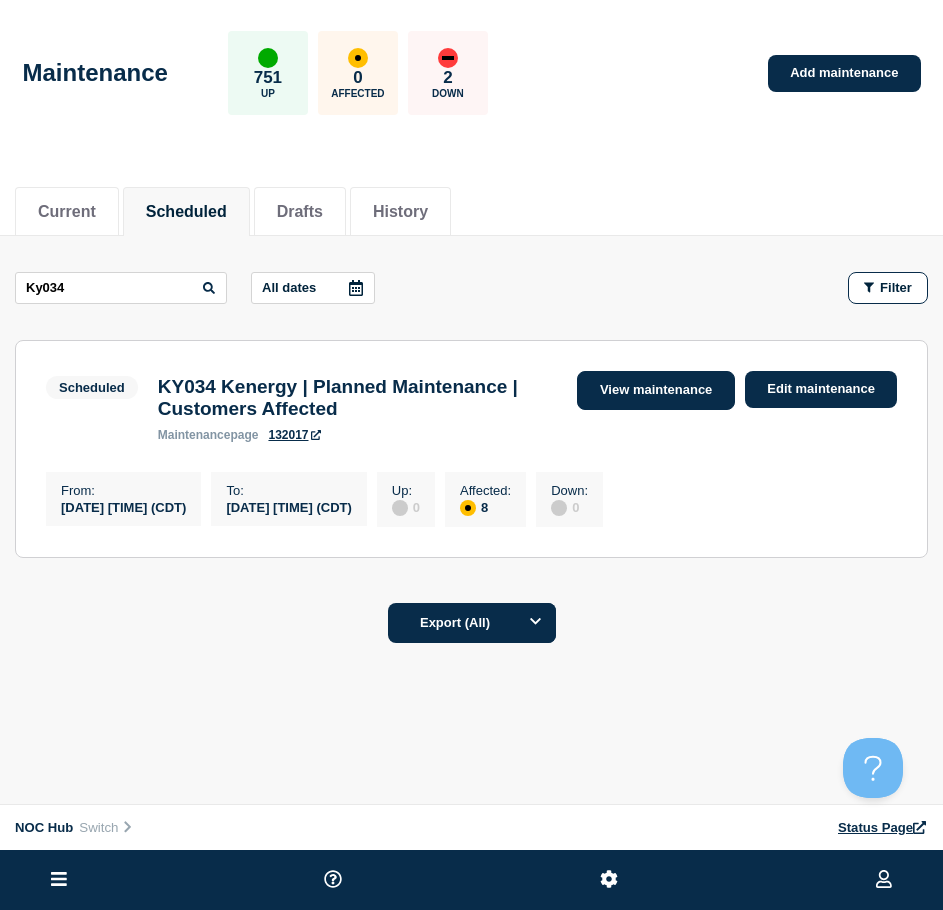 click on "View maintenance" at bounding box center (656, 390) 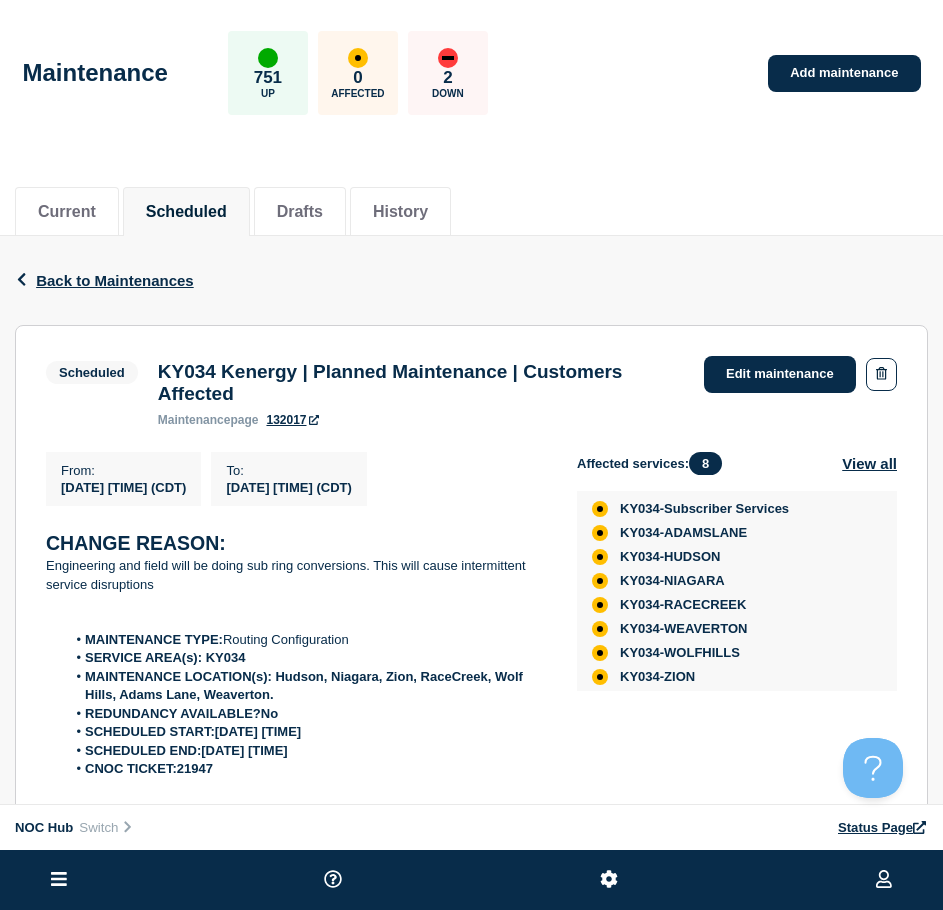 scroll, scrollTop: 65, scrollLeft: 0, axis: vertical 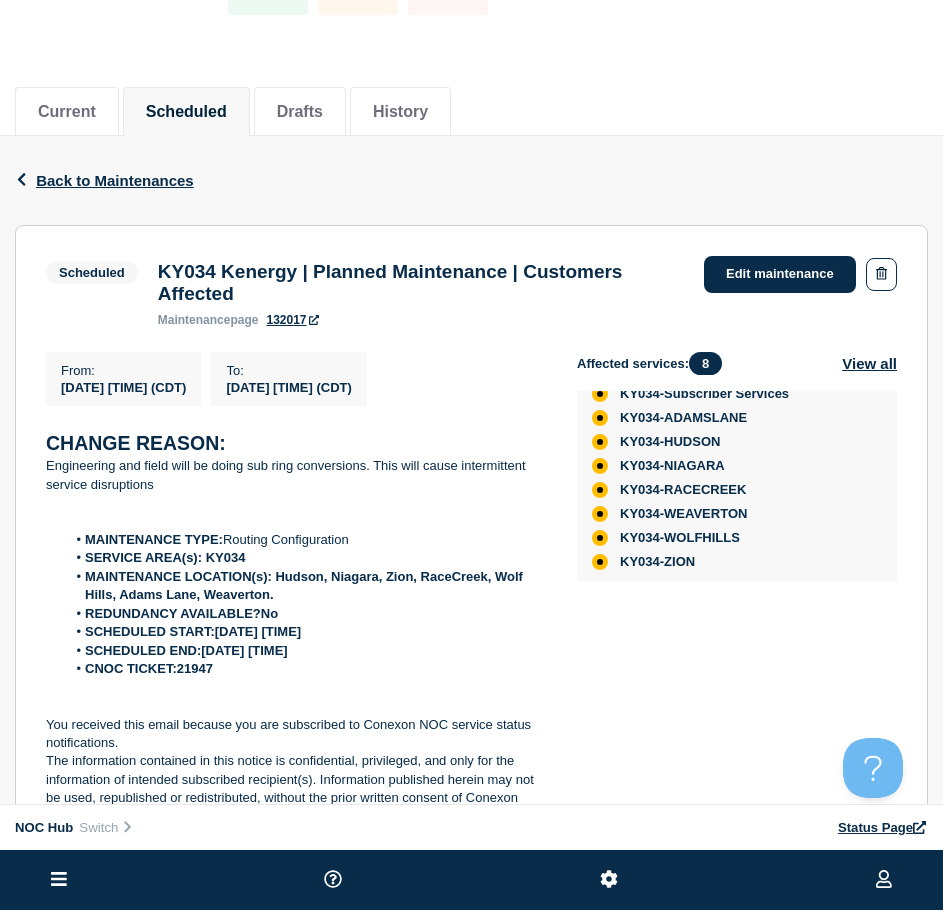 drag, startPoint x: 430, startPoint y: 468, endPoint x: 405, endPoint y: 459, distance: 26.57066 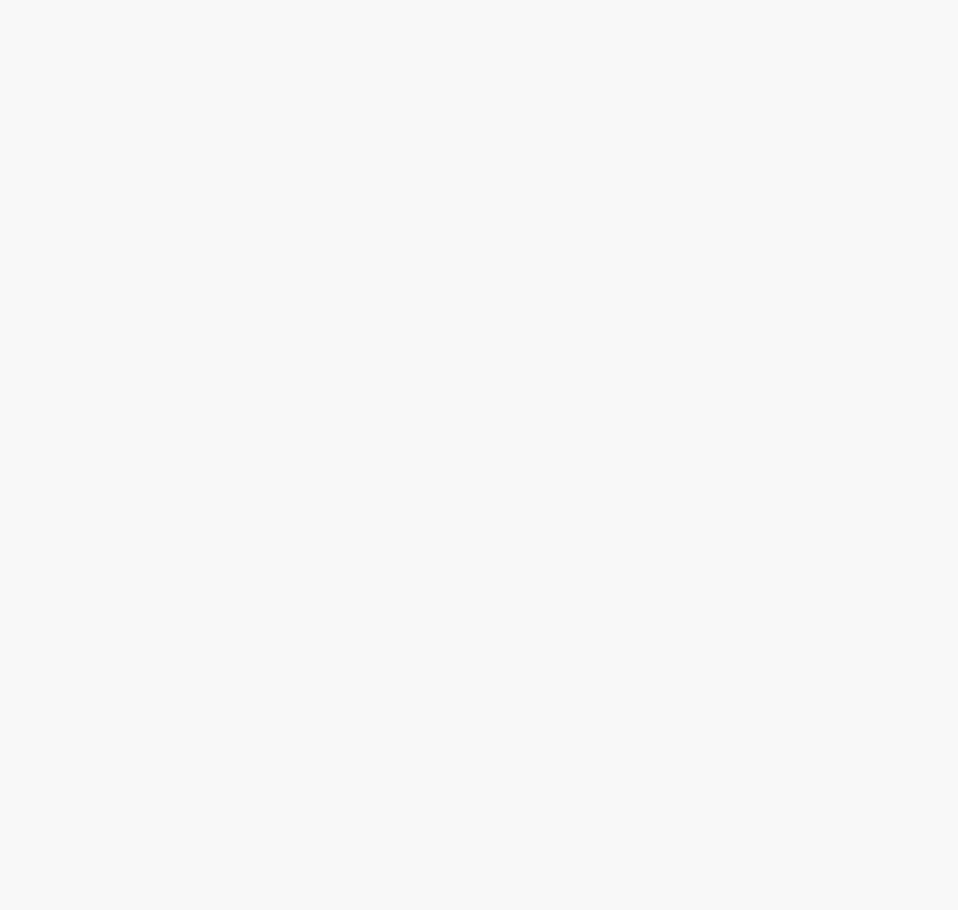 scroll, scrollTop: 0, scrollLeft: 0, axis: both 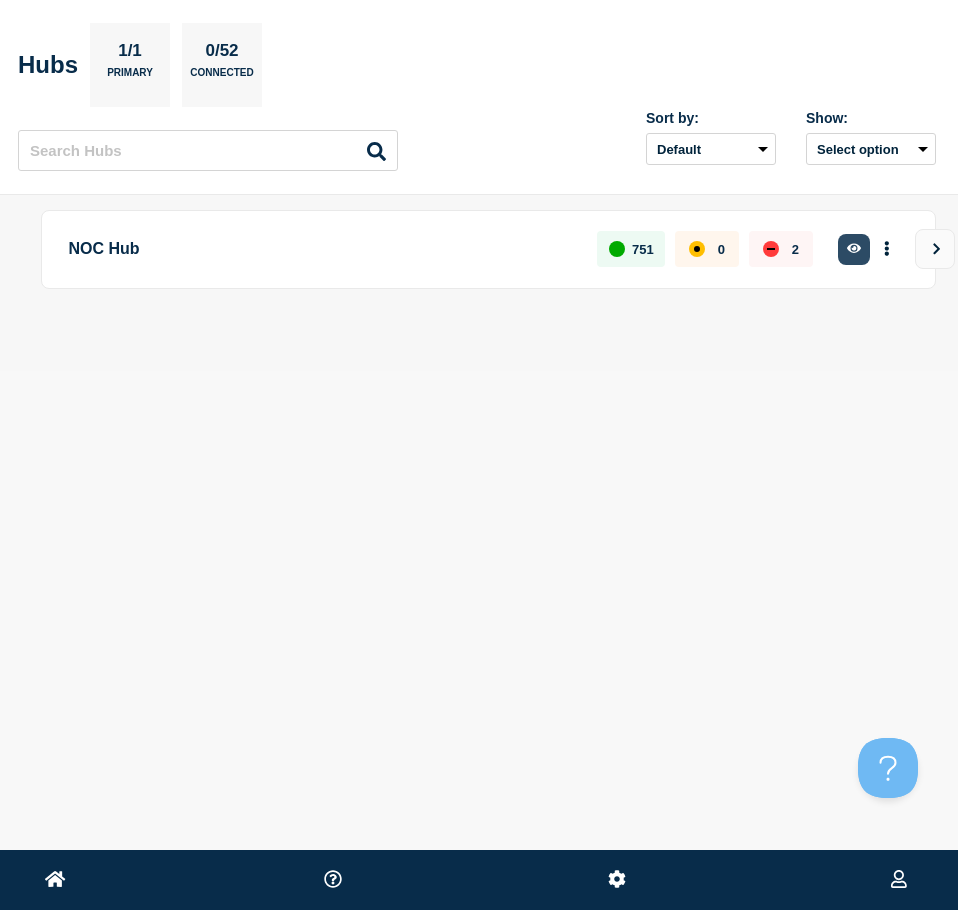 click at bounding box center [854, 249] 